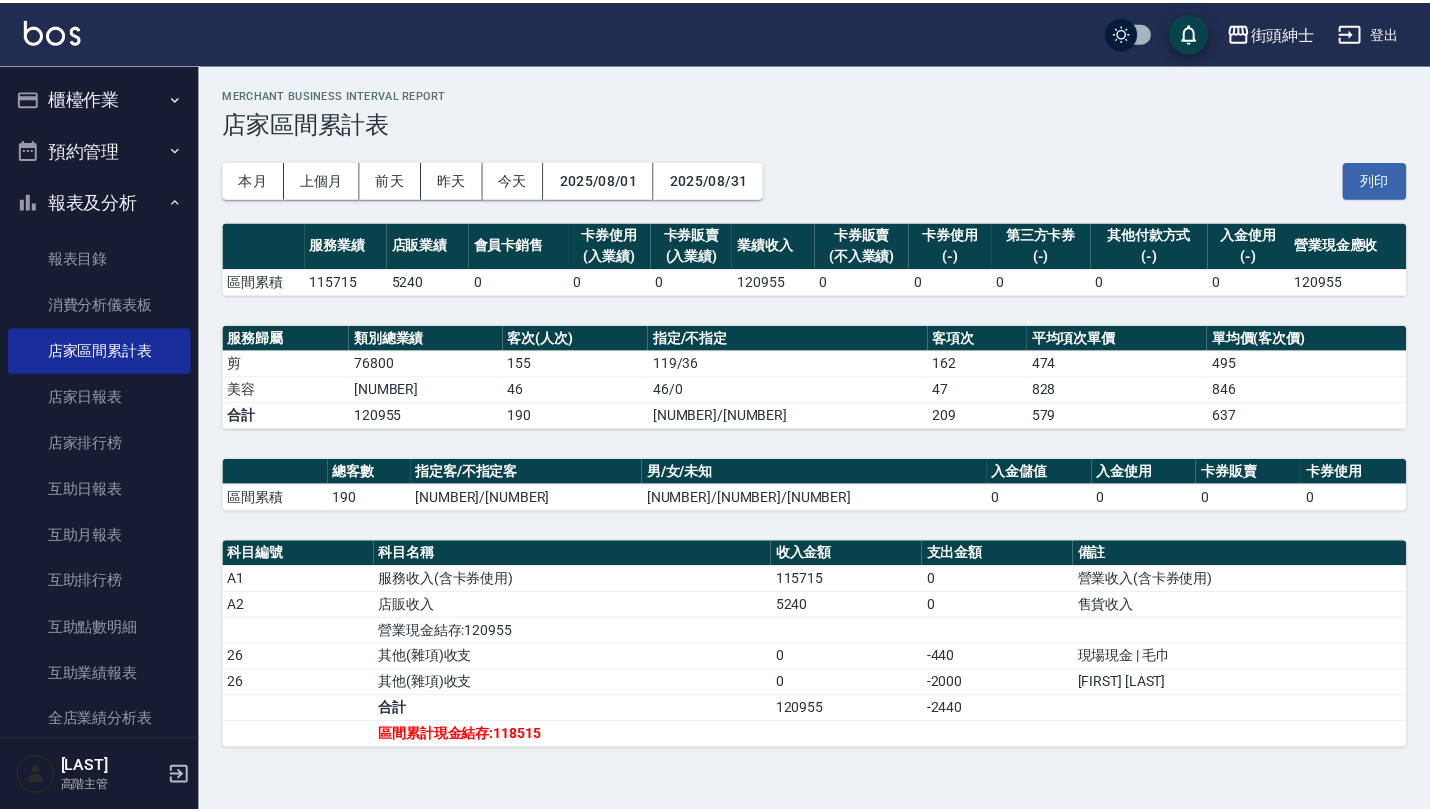 scroll, scrollTop: 0, scrollLeft: 0, axis: both 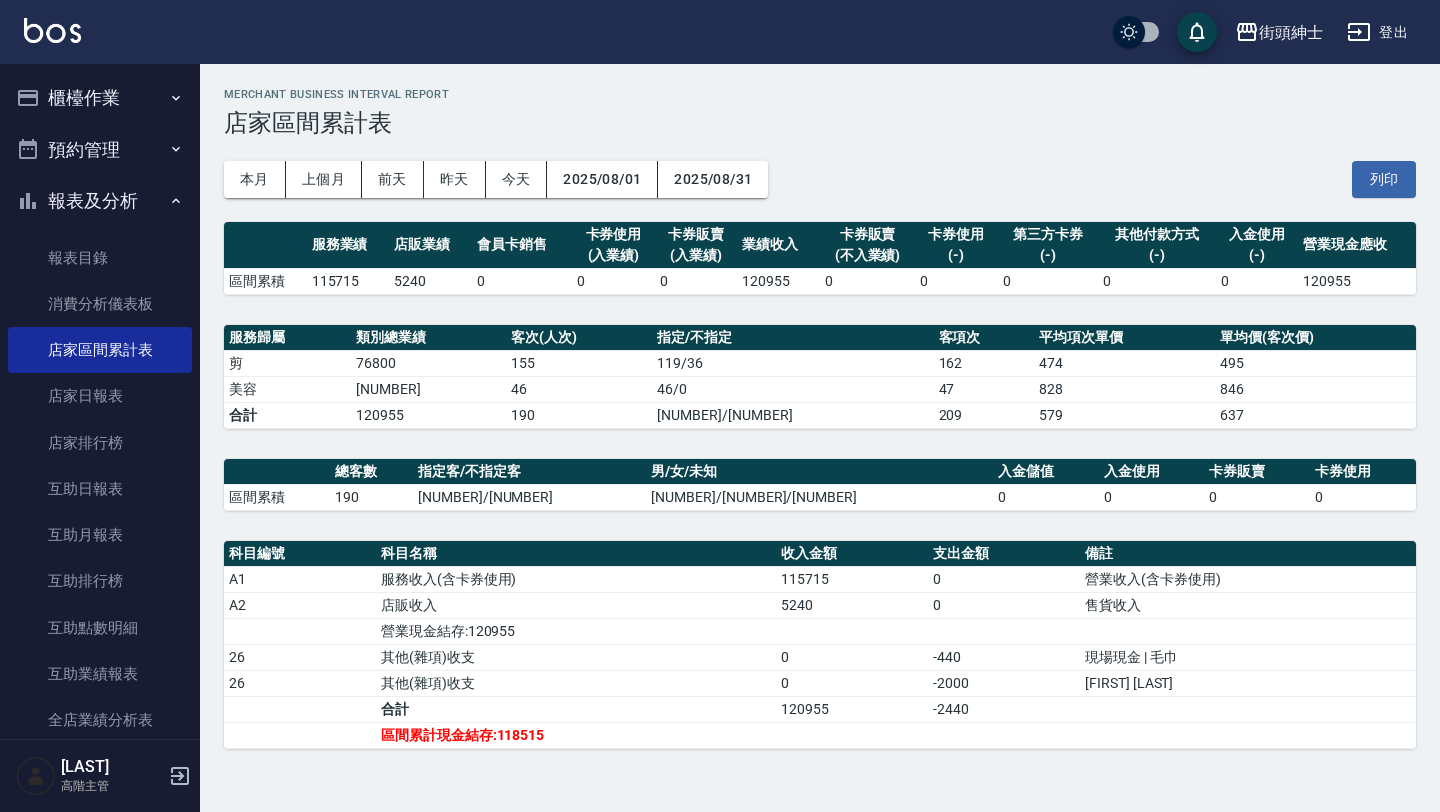 click on "報表及分析" at bounding box center [100, 201] 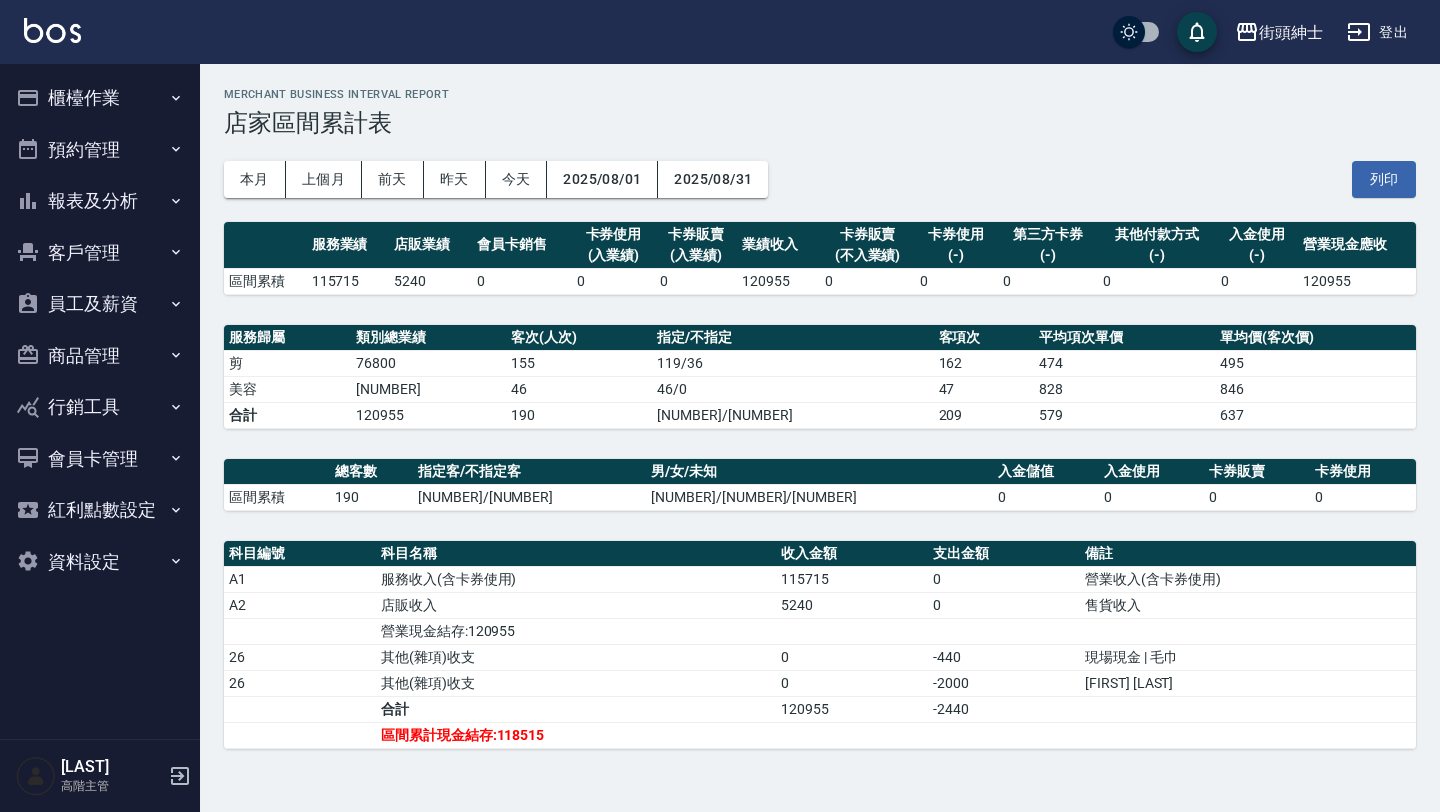 click on "預約管理" at bounding box center (100, 150) 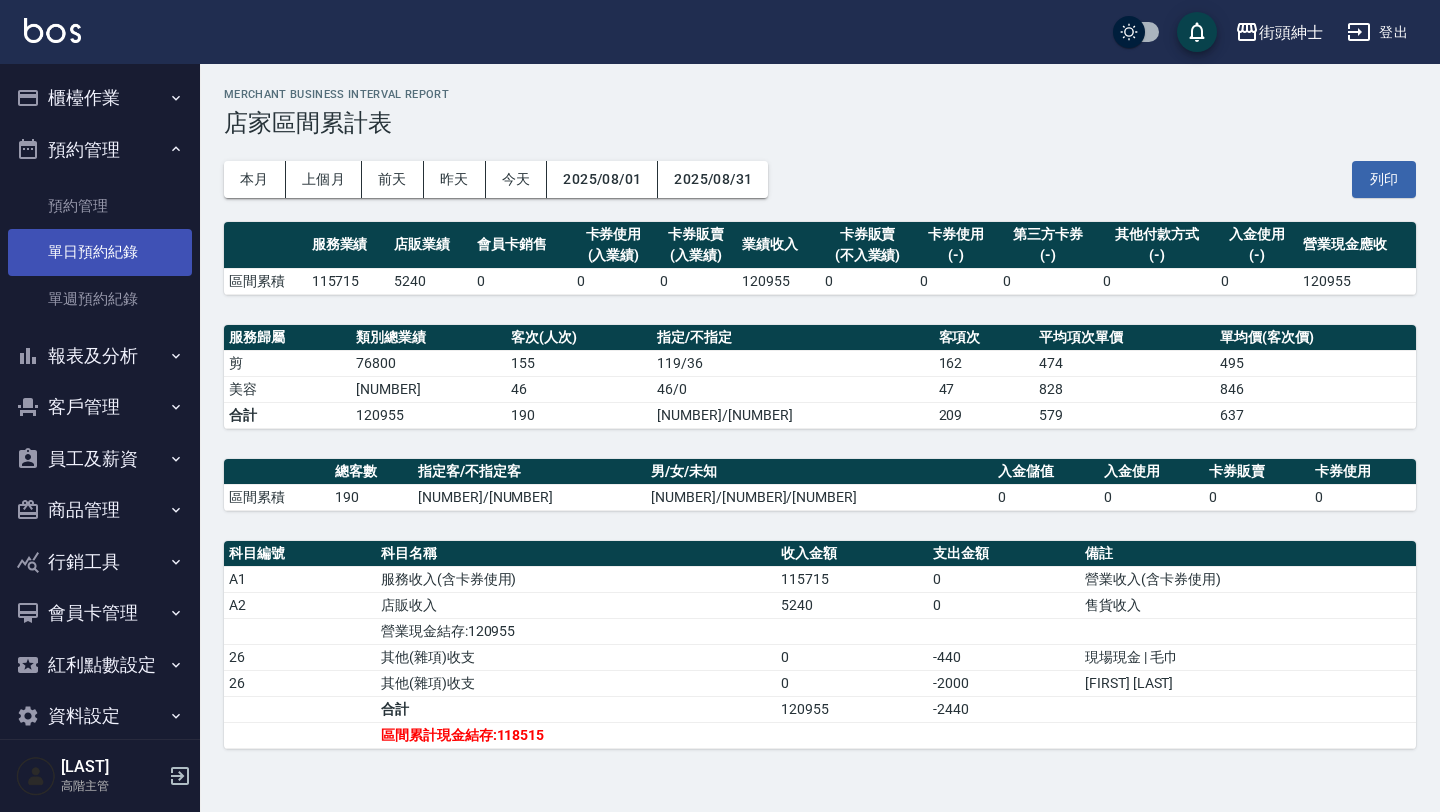 click on "單週預約紀錄" at bounding box center (100, 299) 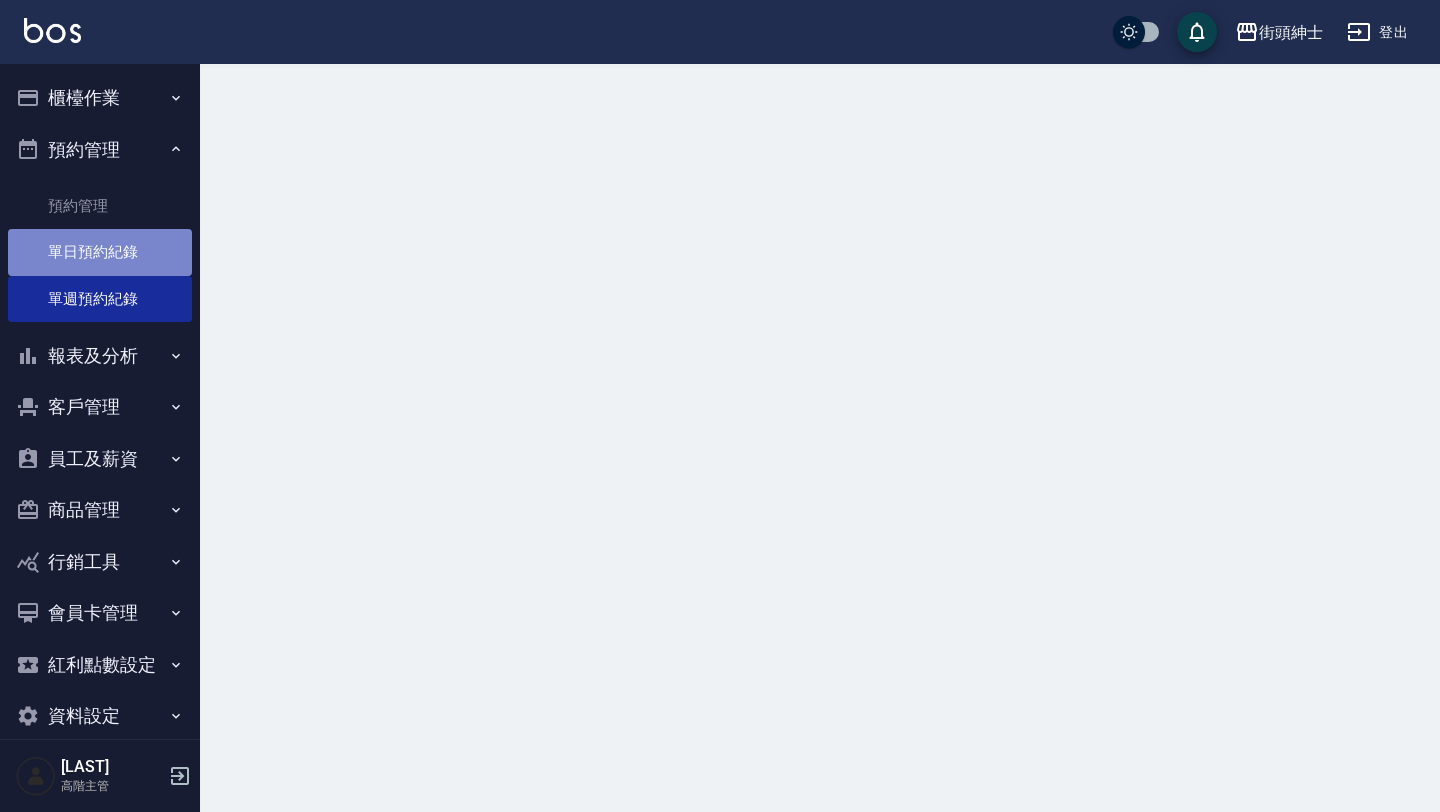 click on "單日預約紀錄" at bounding box center [100, 252] 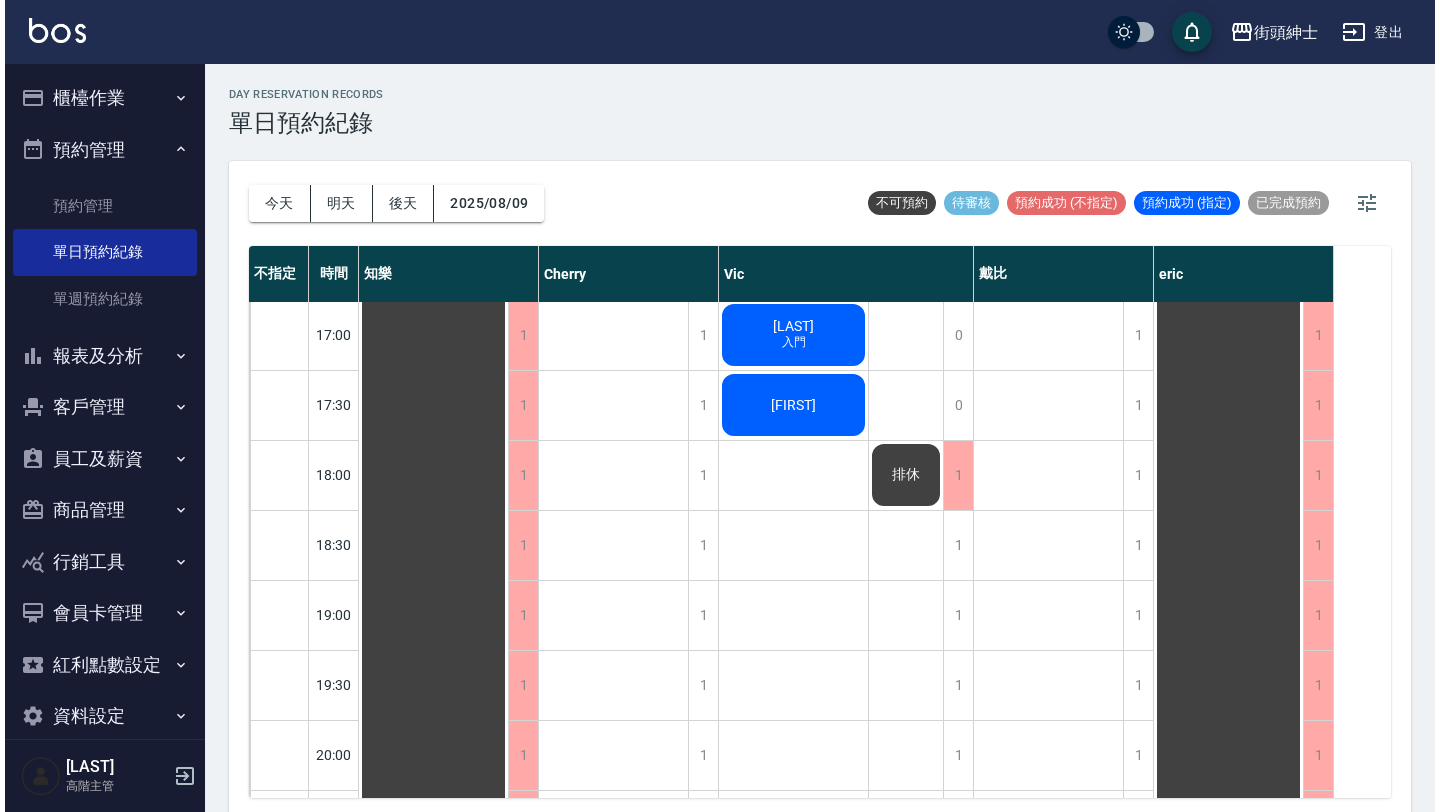 scroll, scrollTop: 1125, scrollLeft: 0, axis: vertical 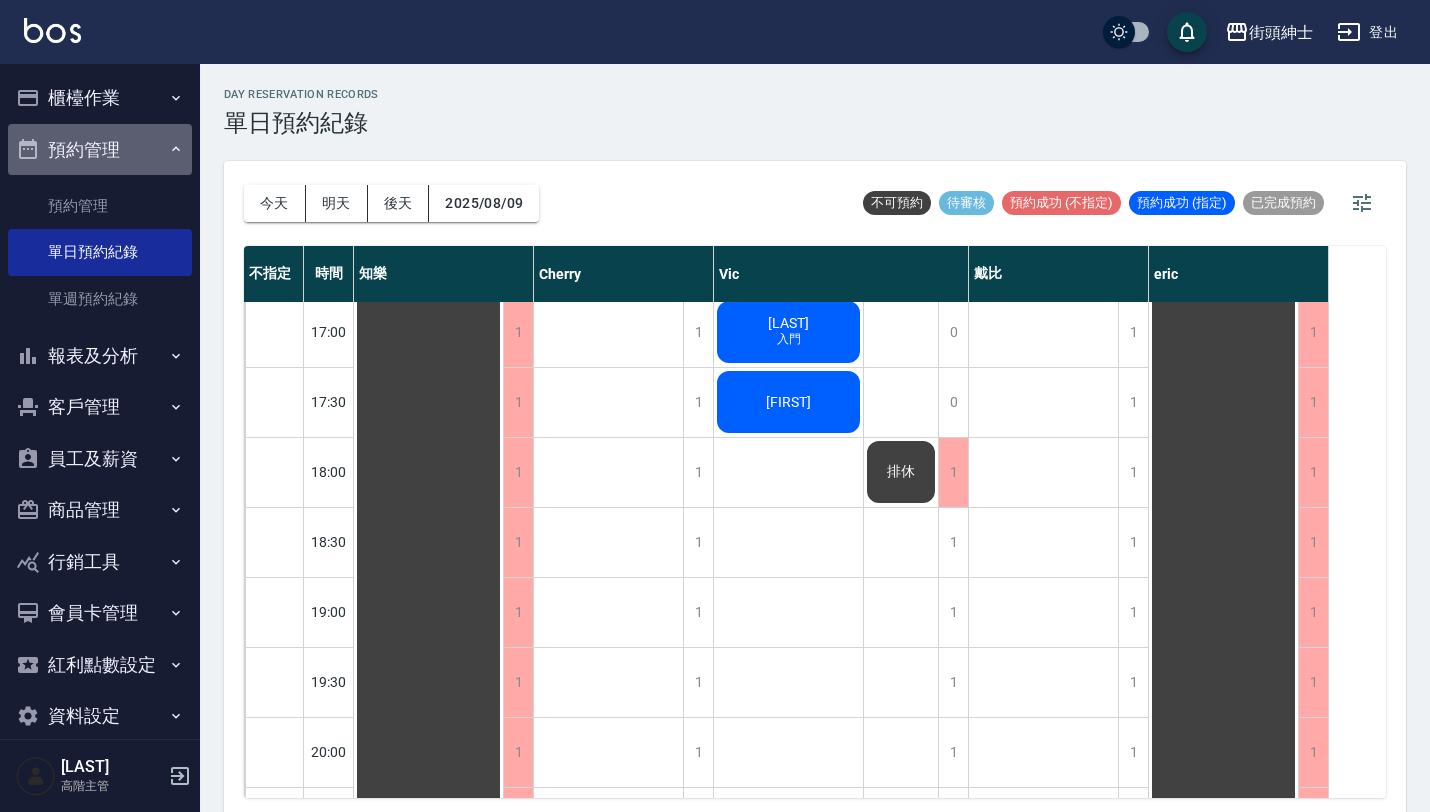 click on "預約管理" at bounding box center (100, 150) 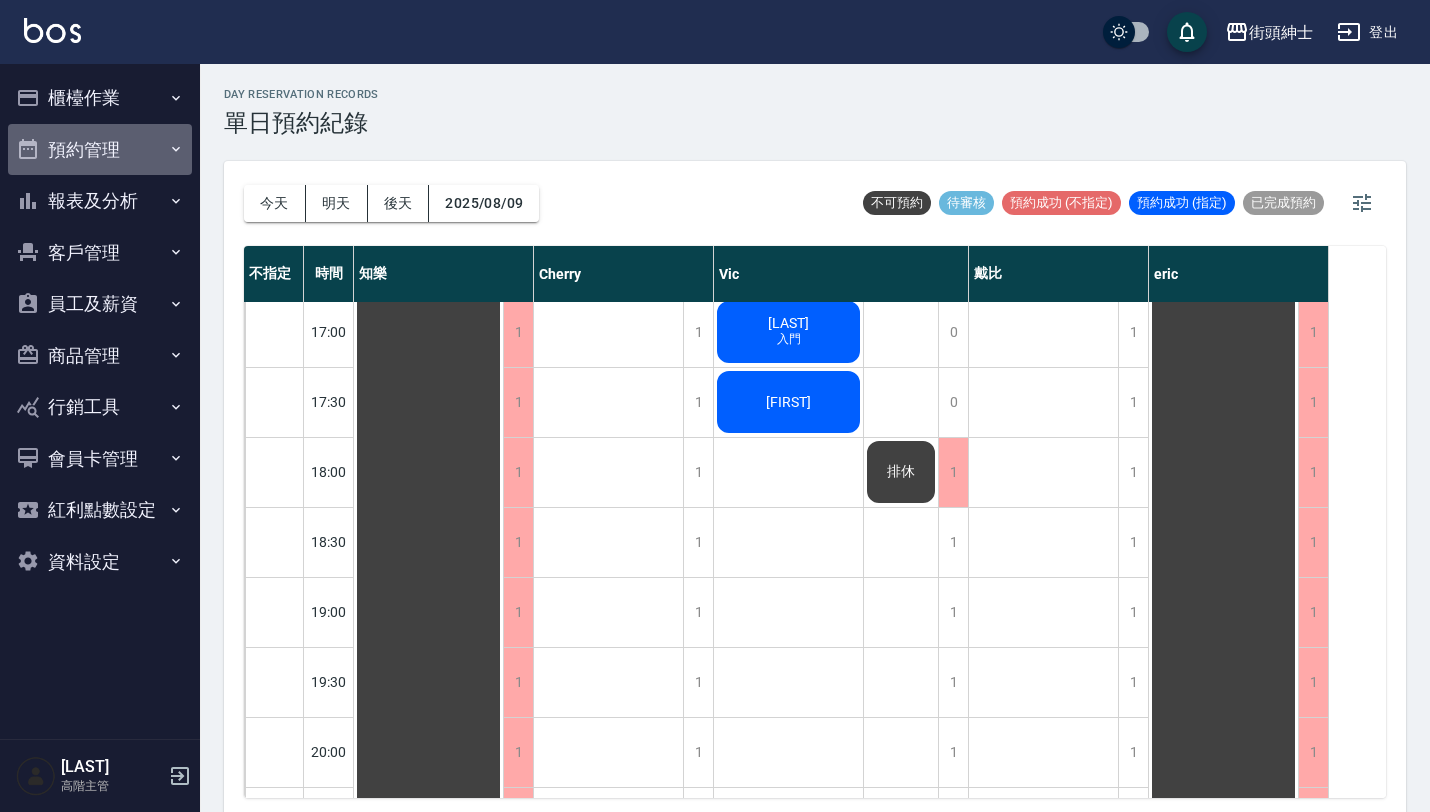 click on "預約管理" at bounding box center (100, 150) 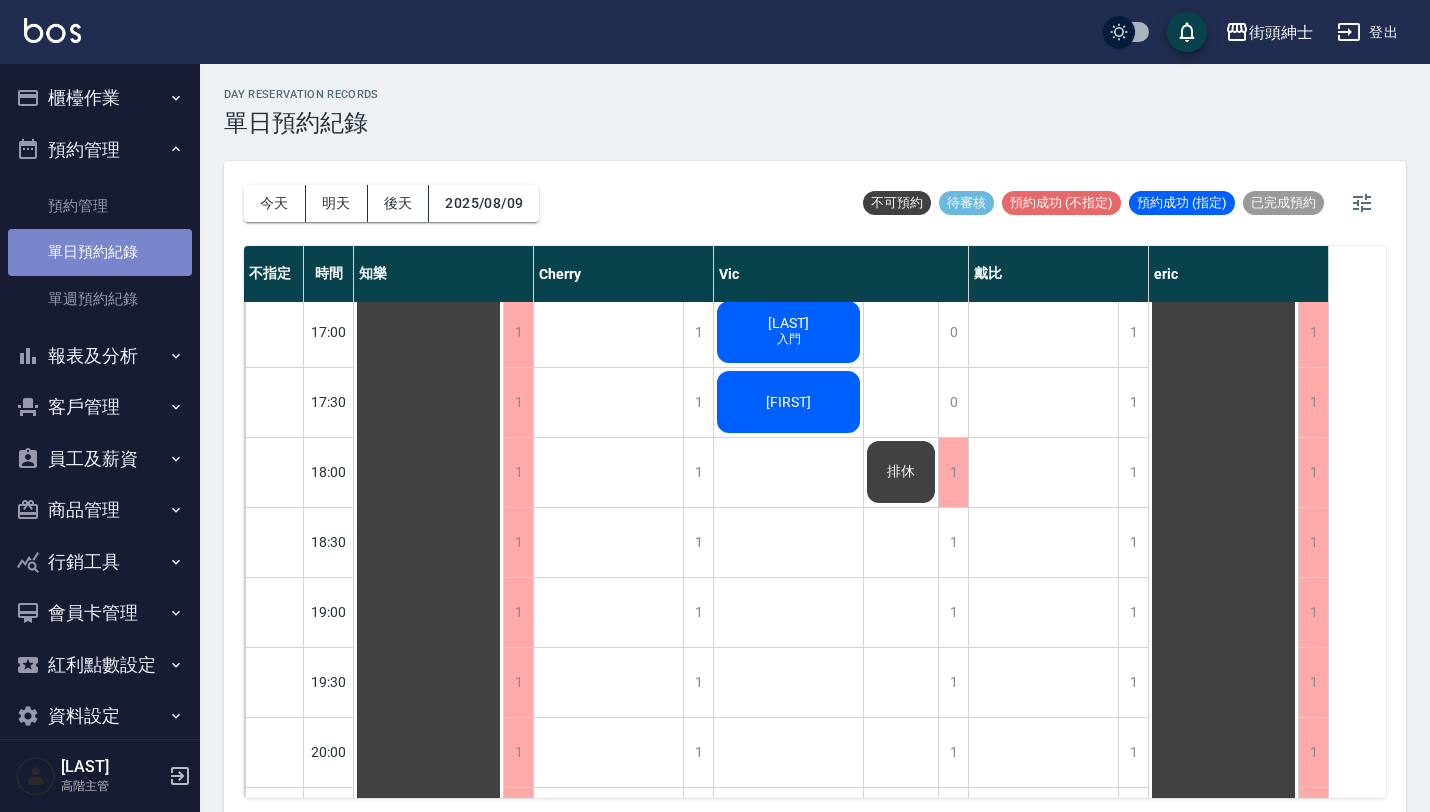 click on "單日預約紀錄" at bounding box center (100, 252) 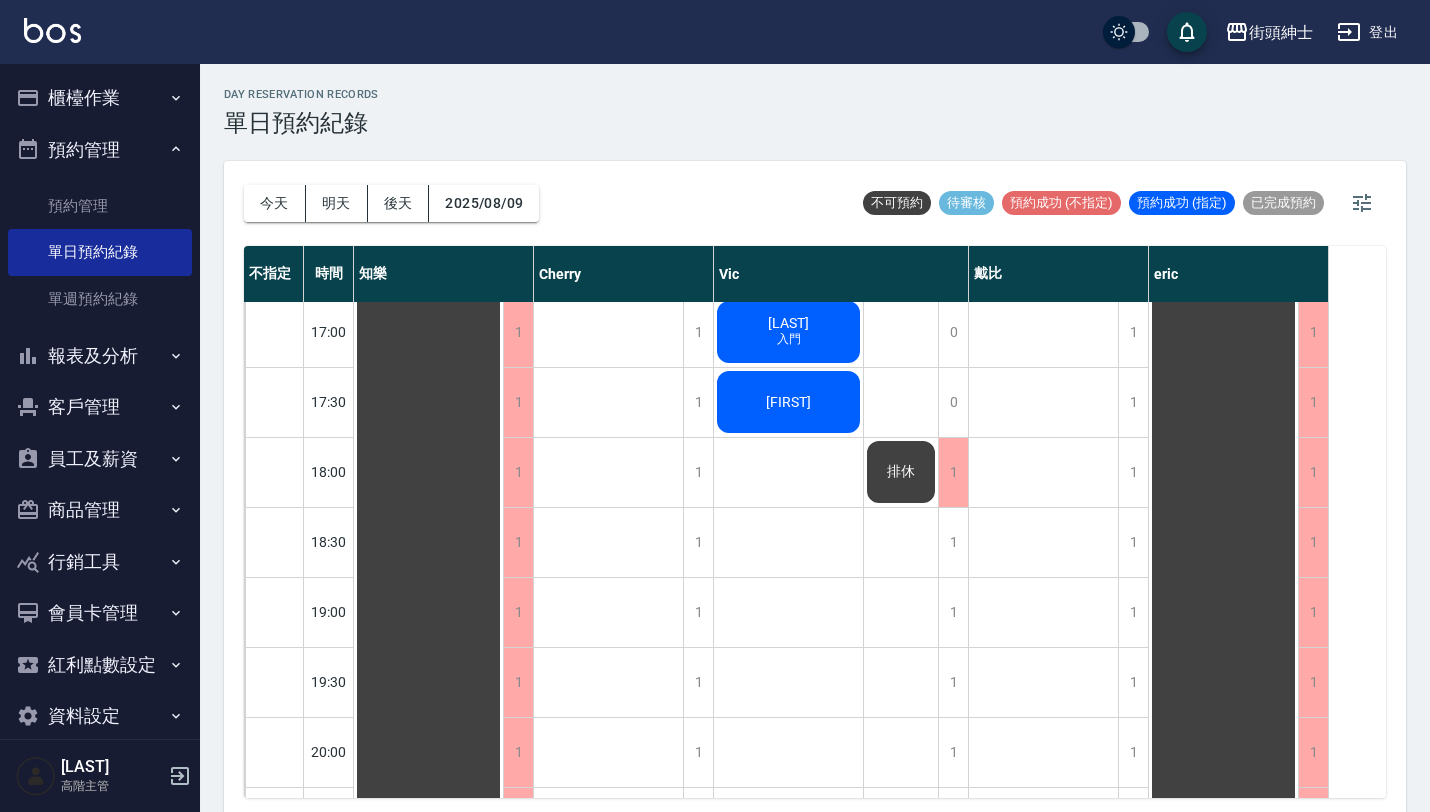 click 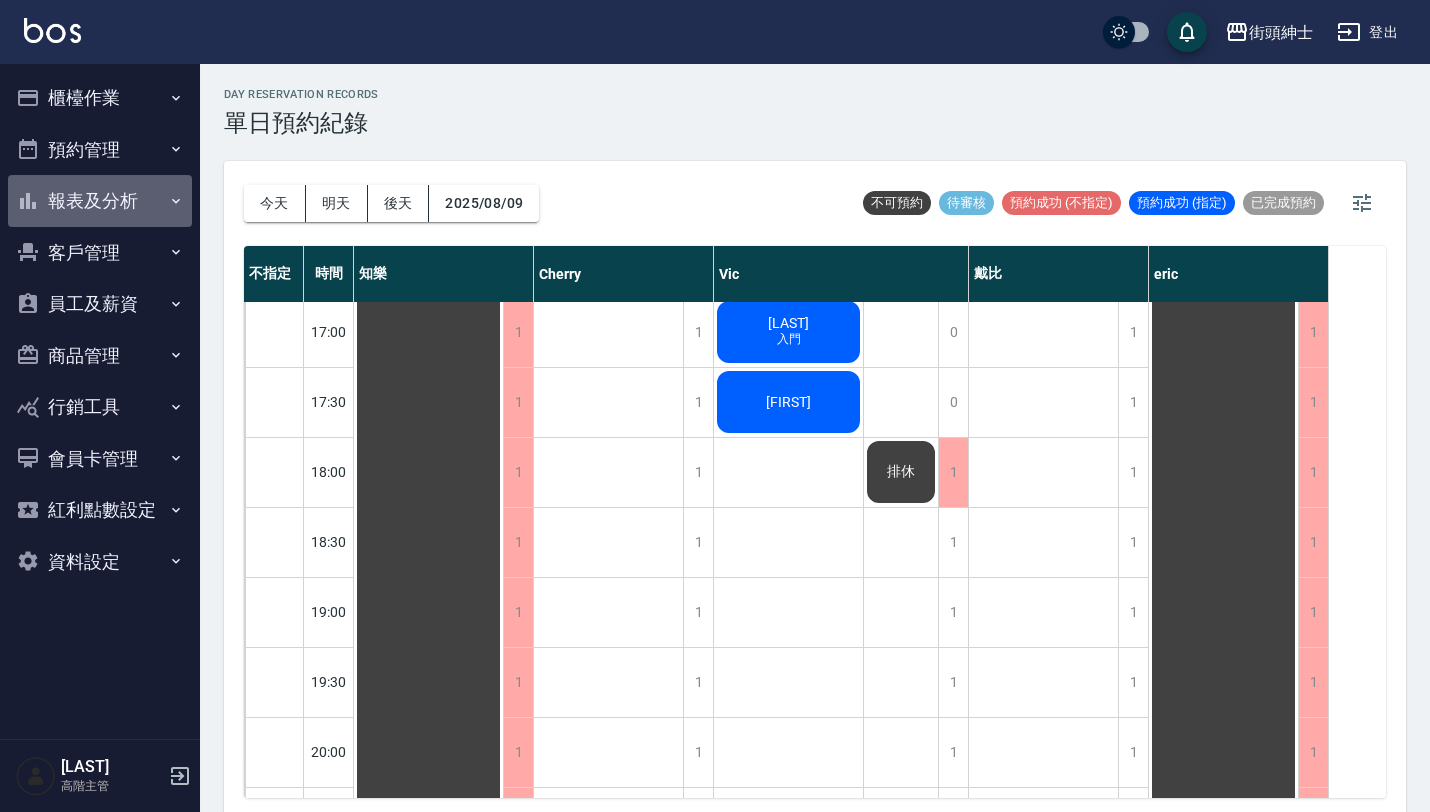 click on "報表及分析" at bounding box center [100, 201] 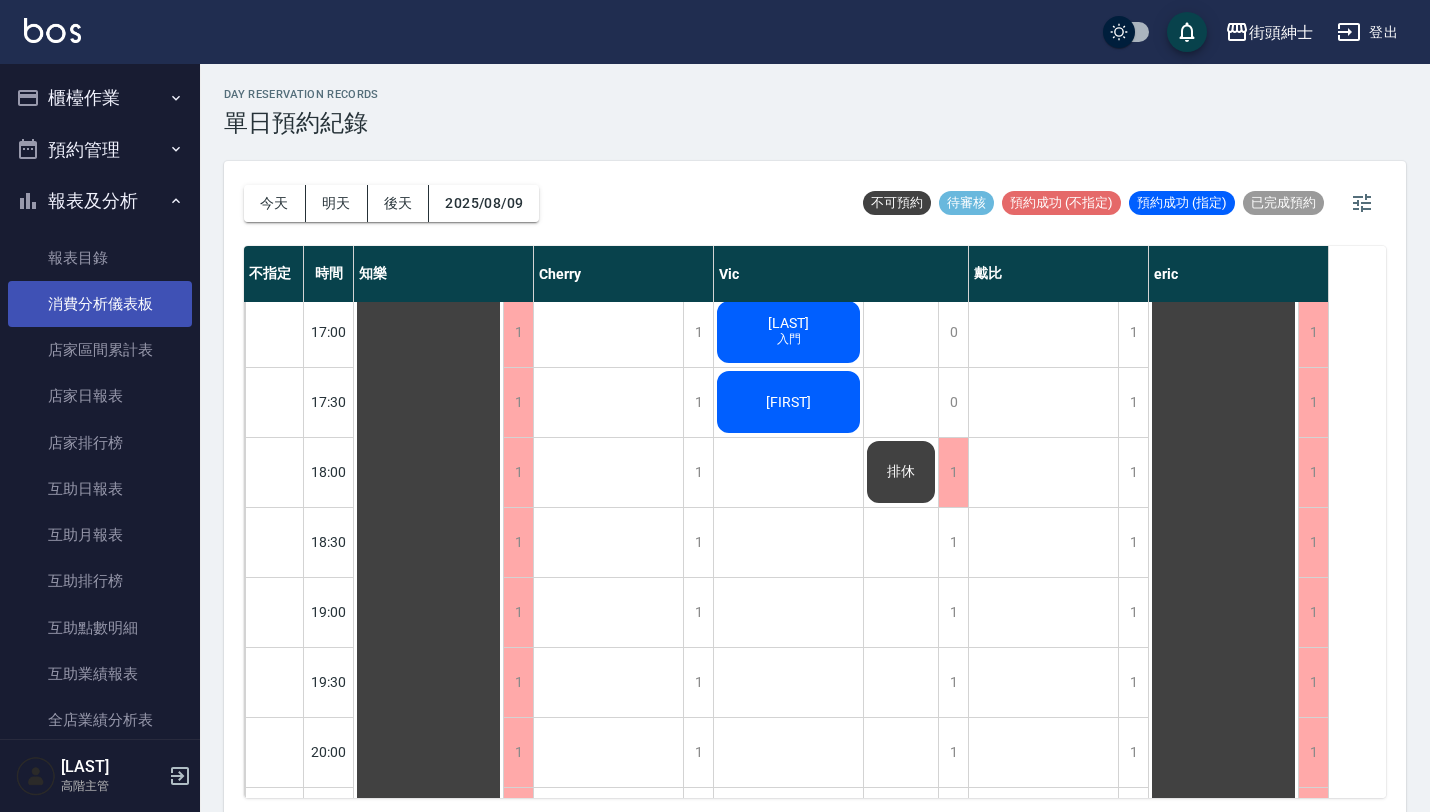 click on "消費分析儀表板" at bounding box center [100, 304] 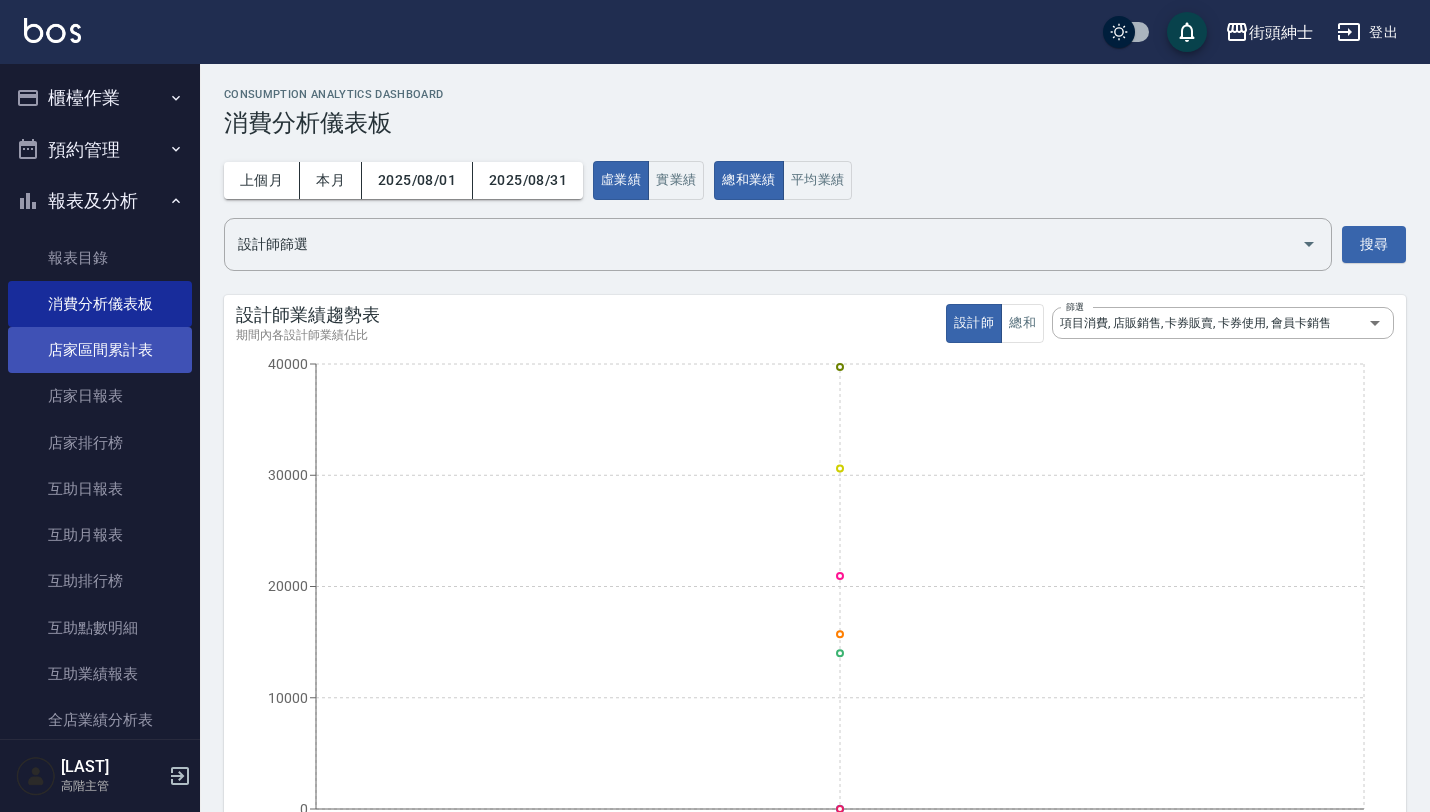 click on "店家區間累計表" at bounding box center (100, 350) 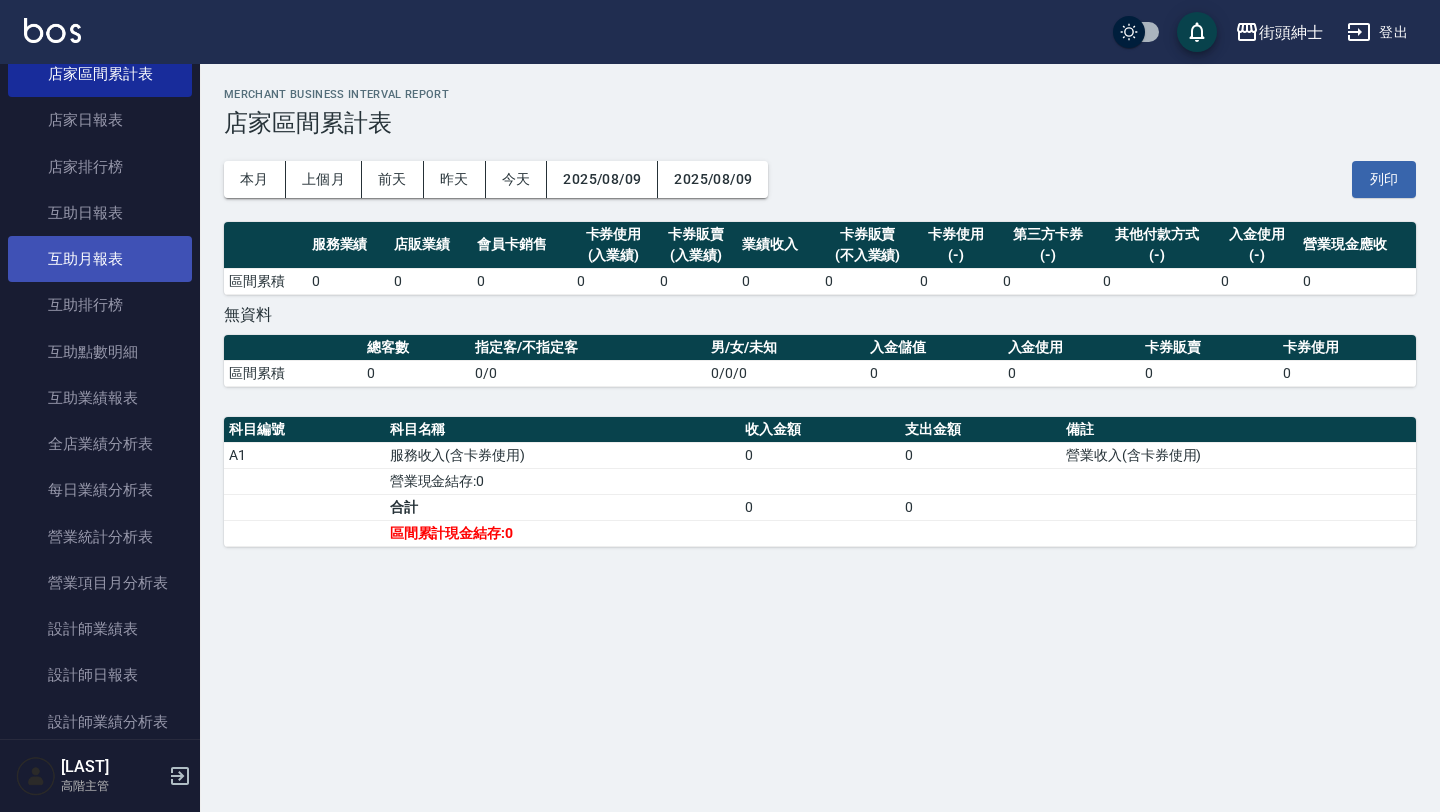 scroll, scrollTop: 390, scrollLeft: 0, axis: vertical 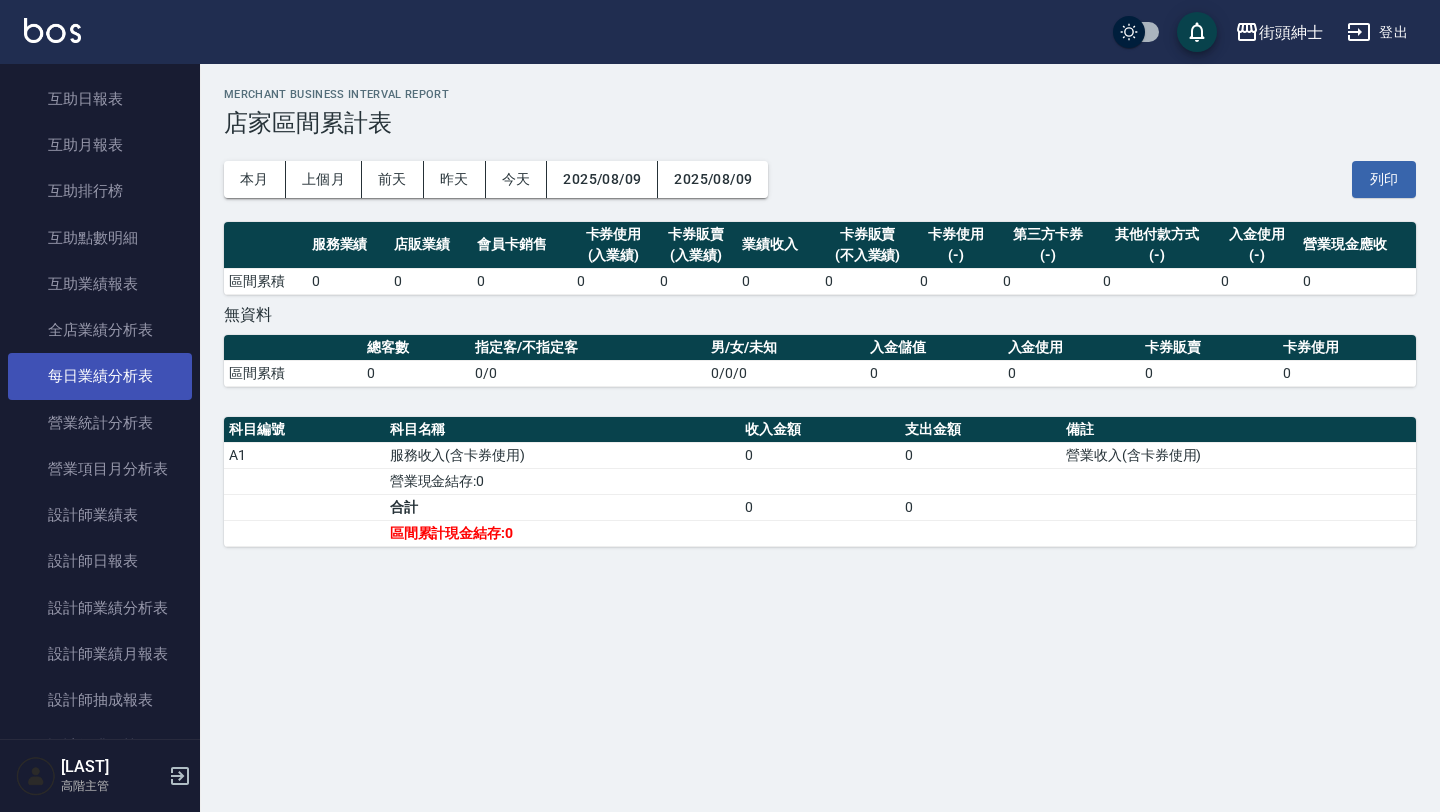 click on "每日業績分析表" at bounding box center [100, 376] 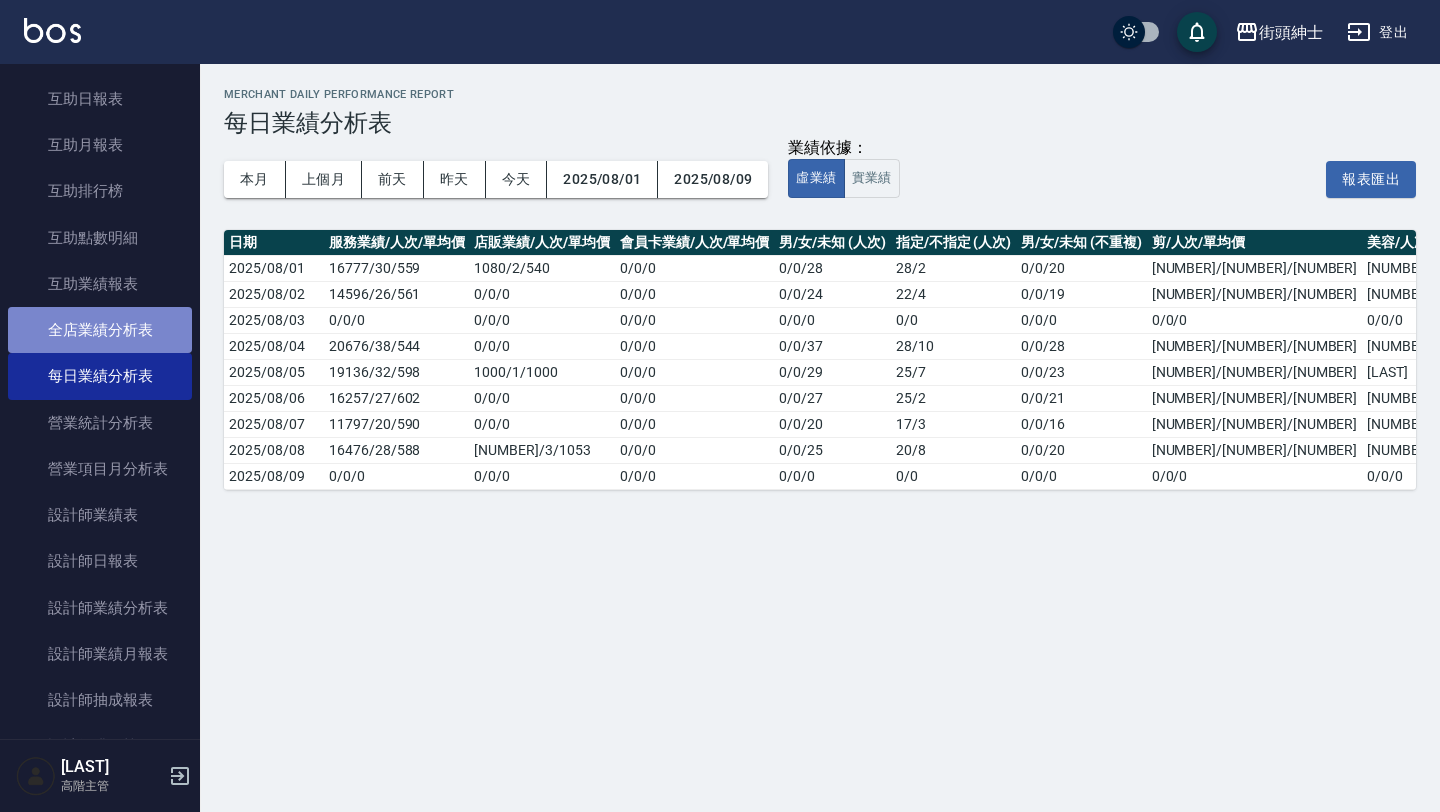 click on "全店業績分析表" at bounding box center [100, 330] 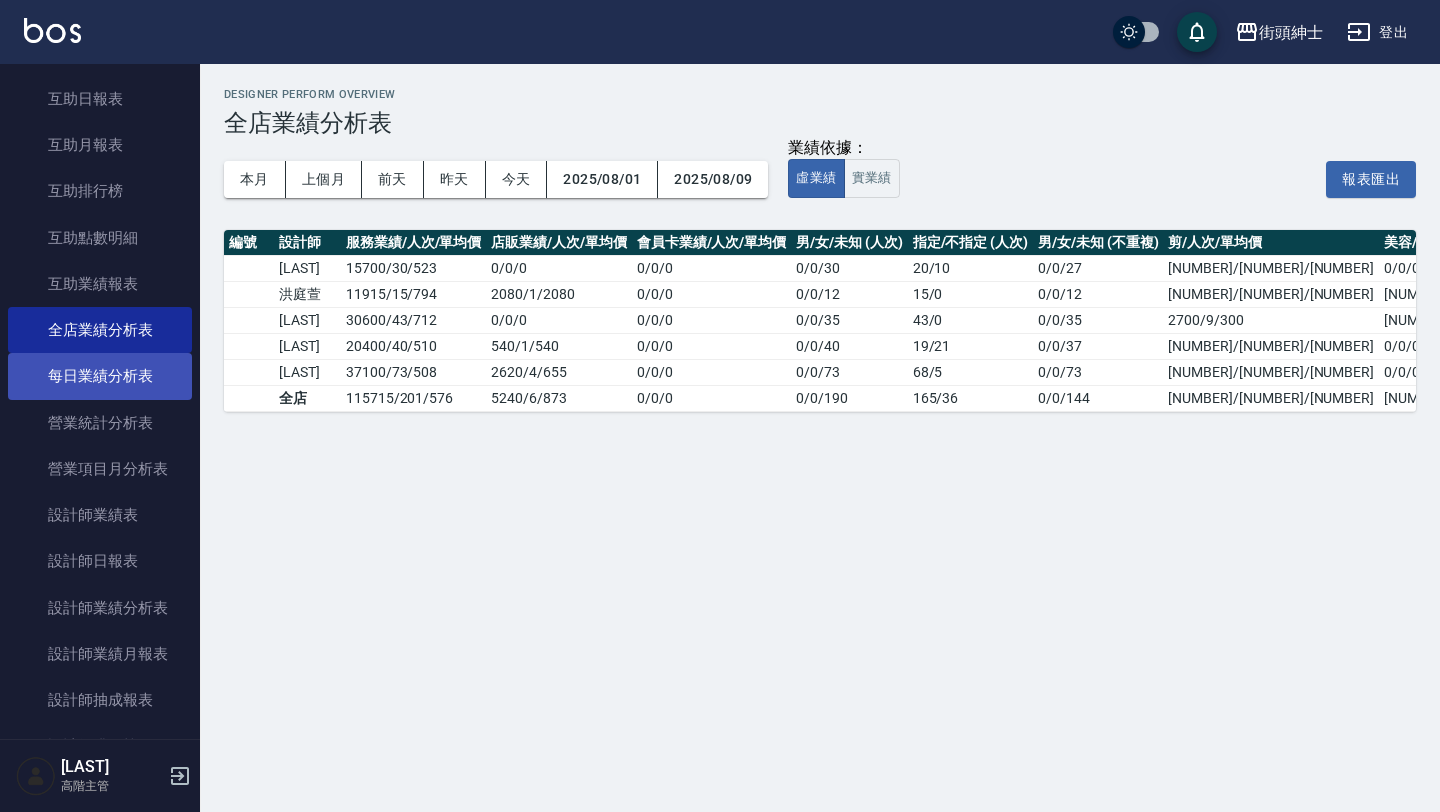 scroll, scrollTop: 0, scrollLeft: 0, axis: both 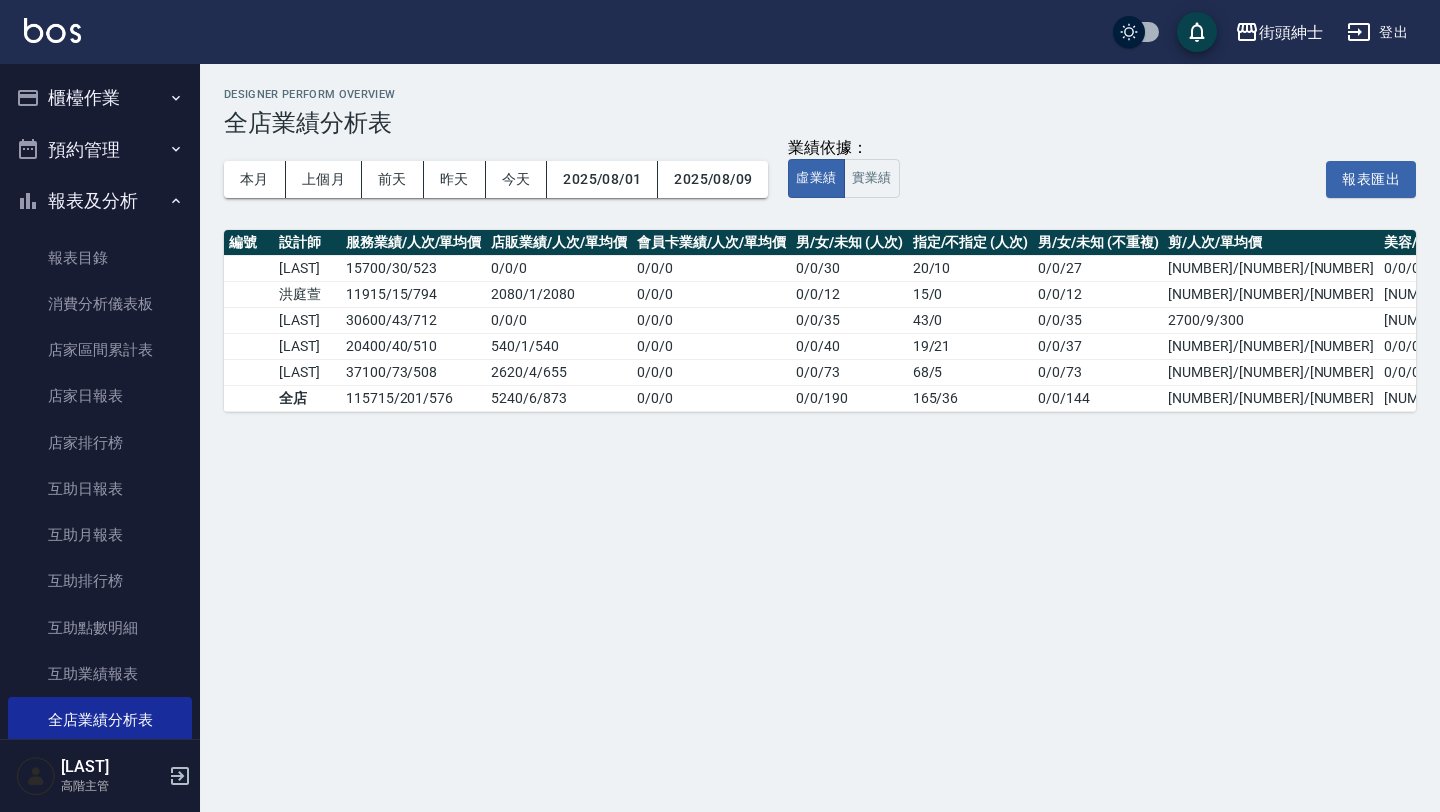 click on "報表及分析" at bounding box center [100, 201] 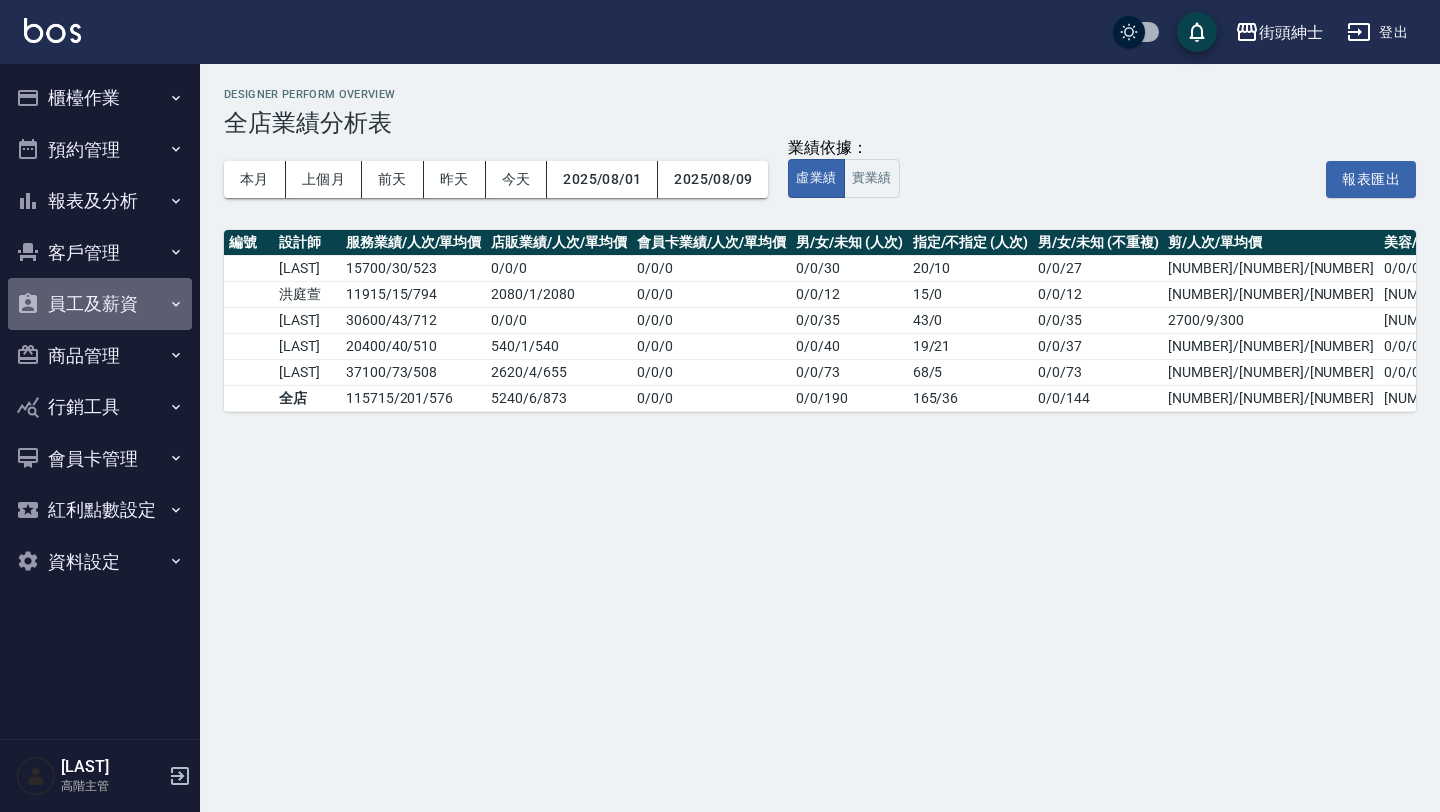 click on "員工及薪資" at bounding box center (100, 304) 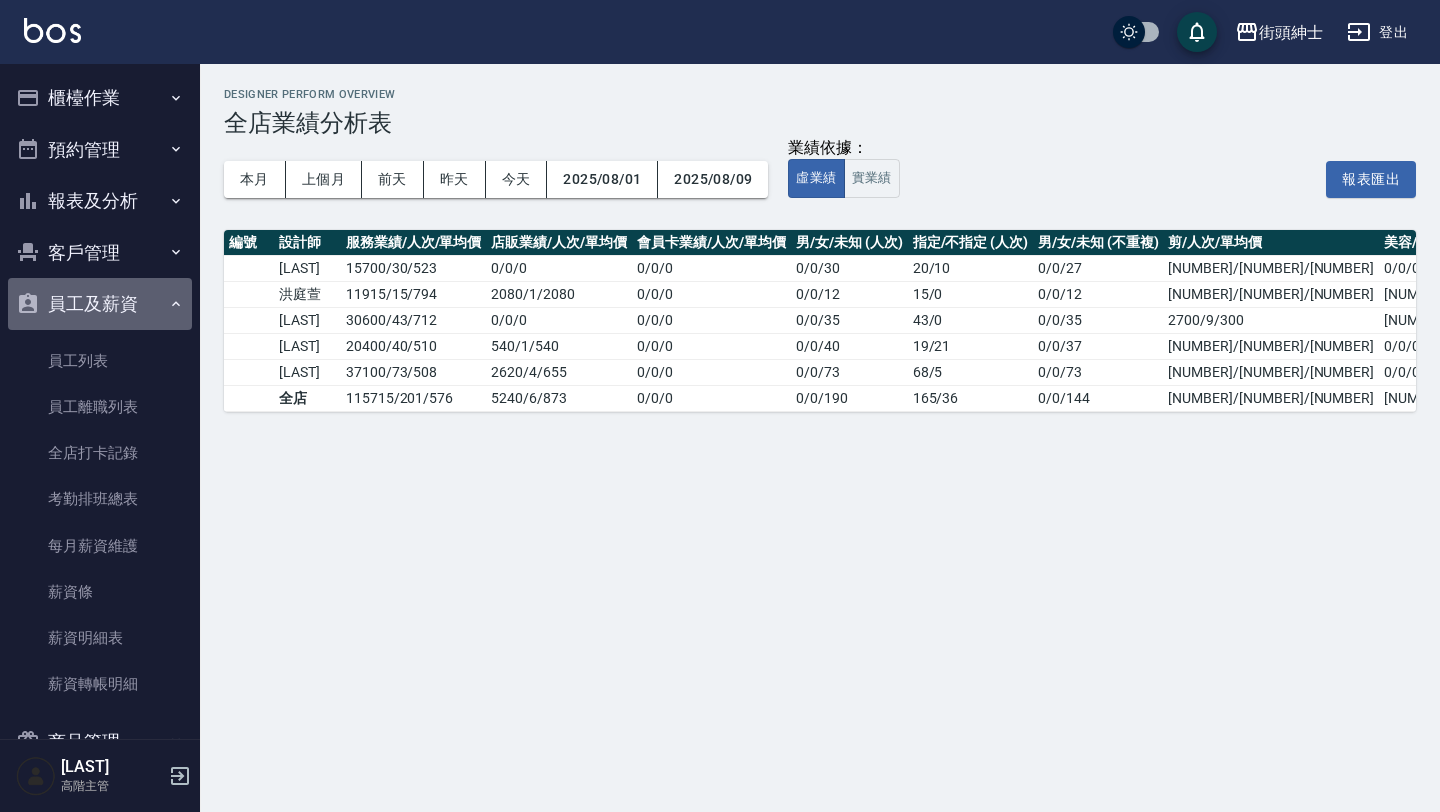 click on "員工及薪資" at bounding box center [100, 304] 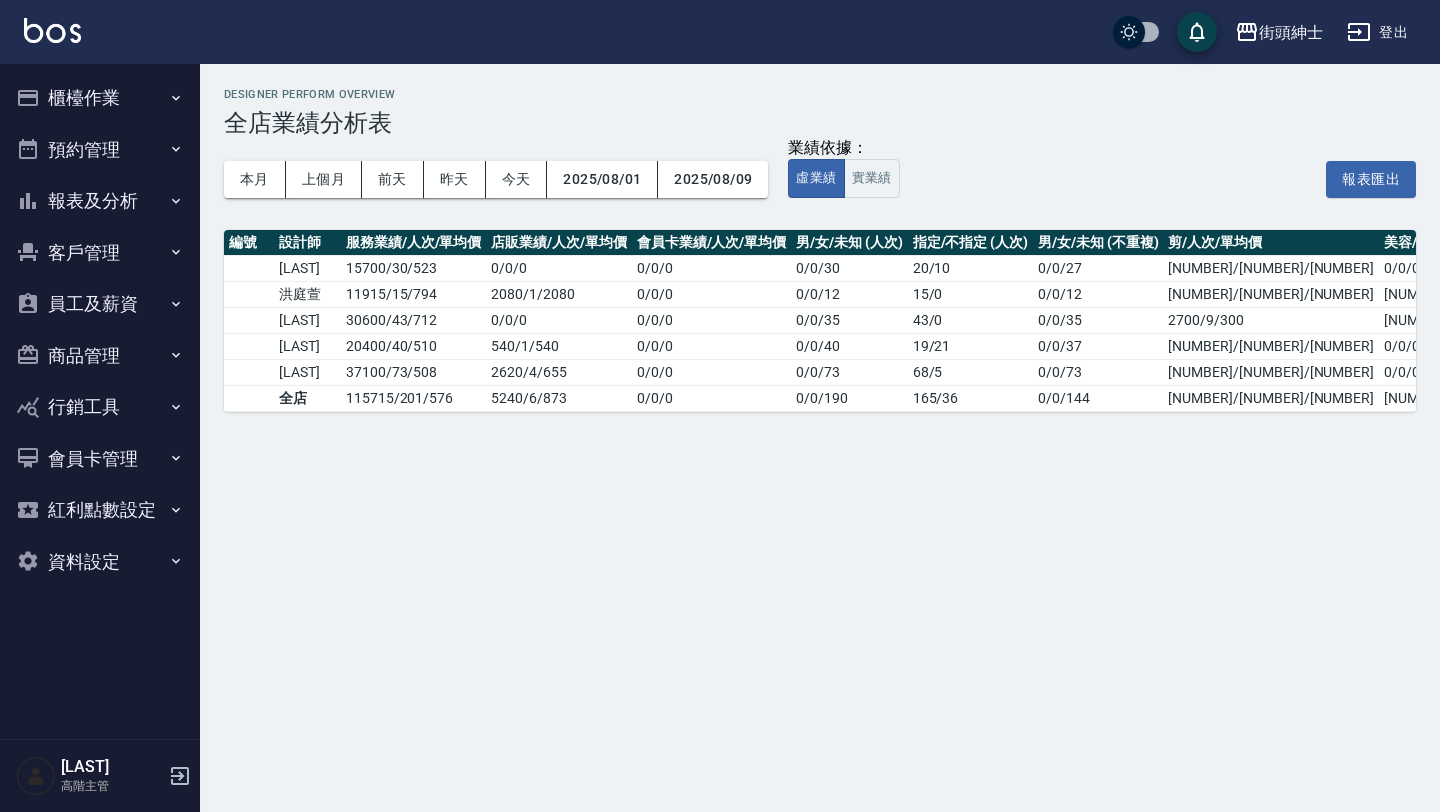 click on "報表及分析" at bounding box center [100, 201] 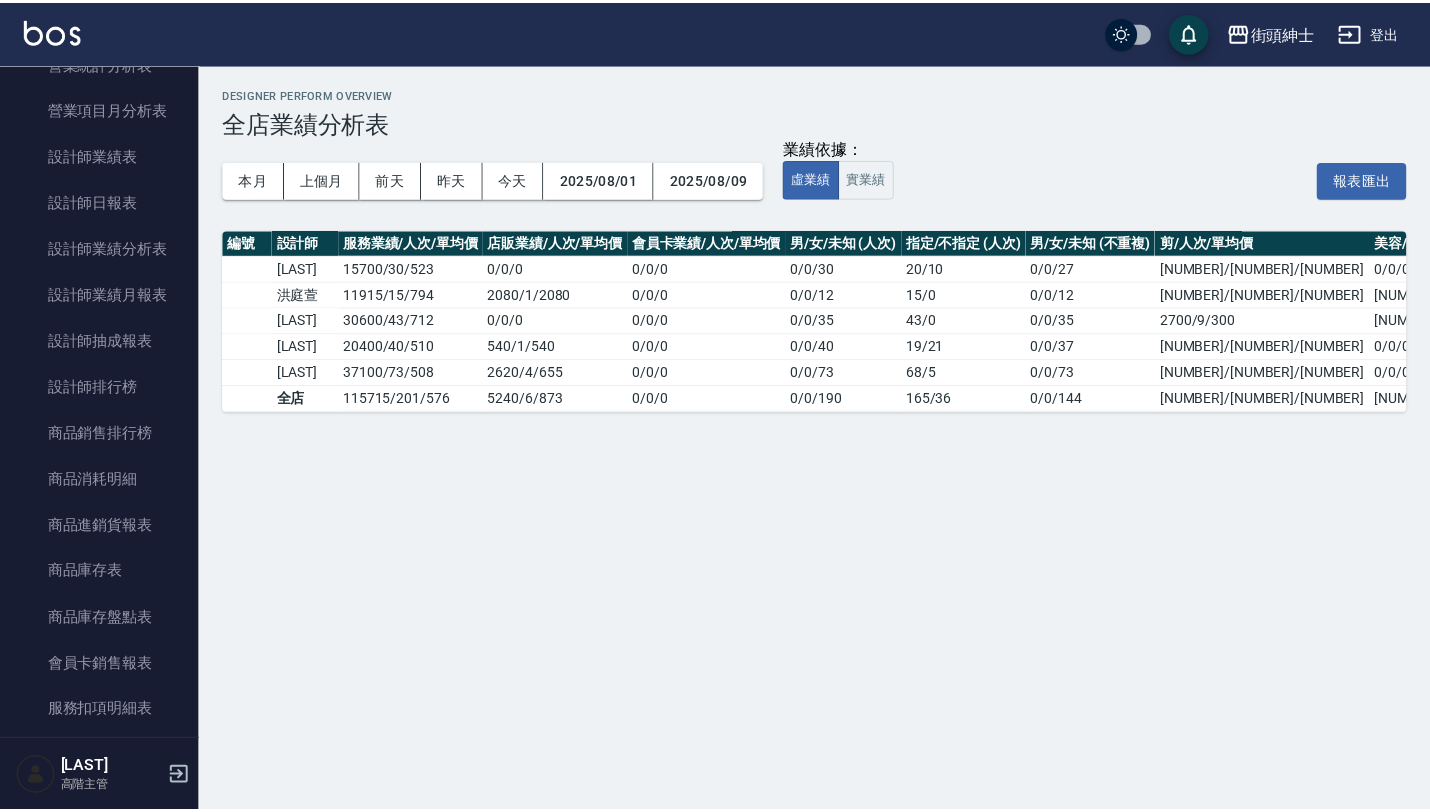 scroll, scrollTop: 802, scrollLeft: 0, axis: vertical 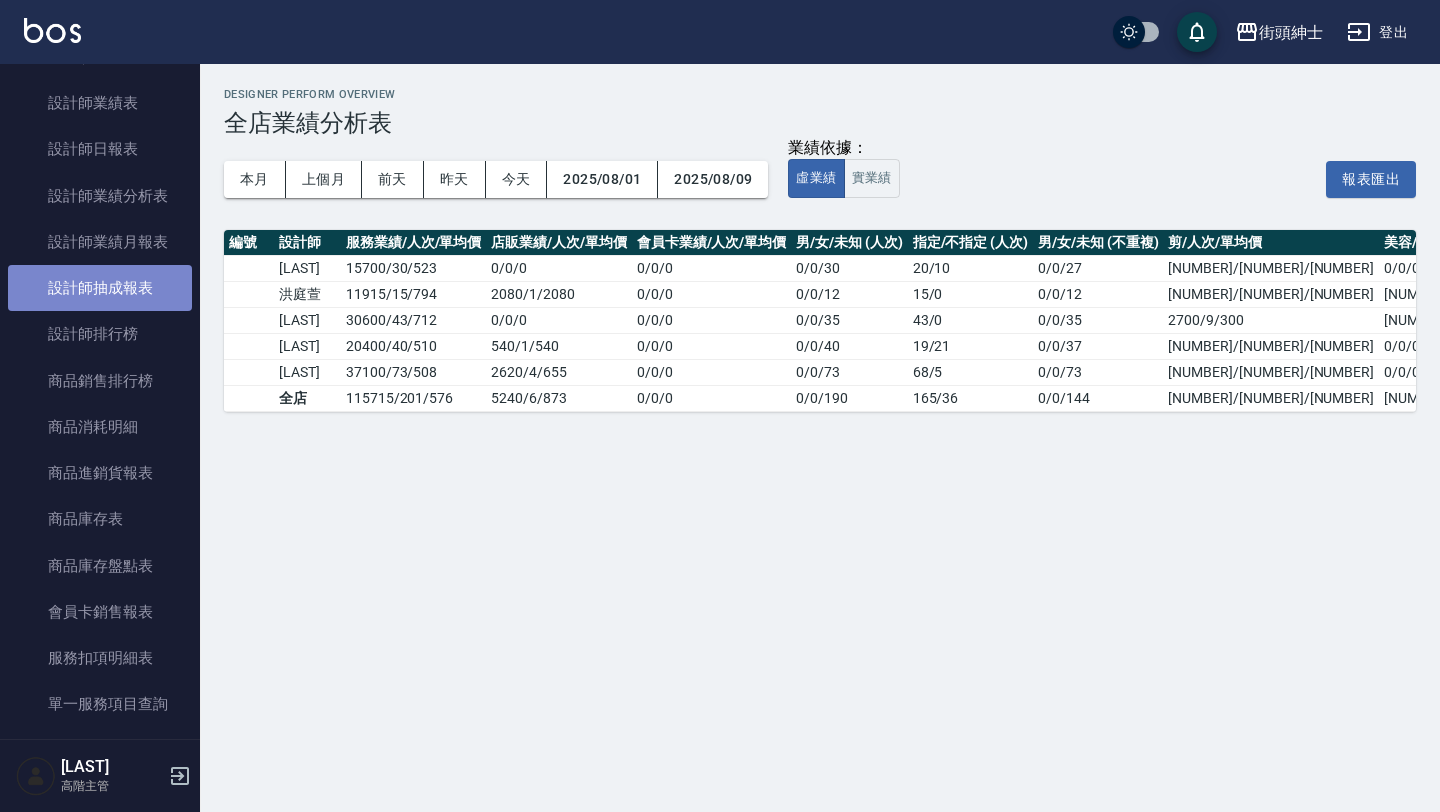 click on "設計師抽成報表" at bounding box center [100, 288] 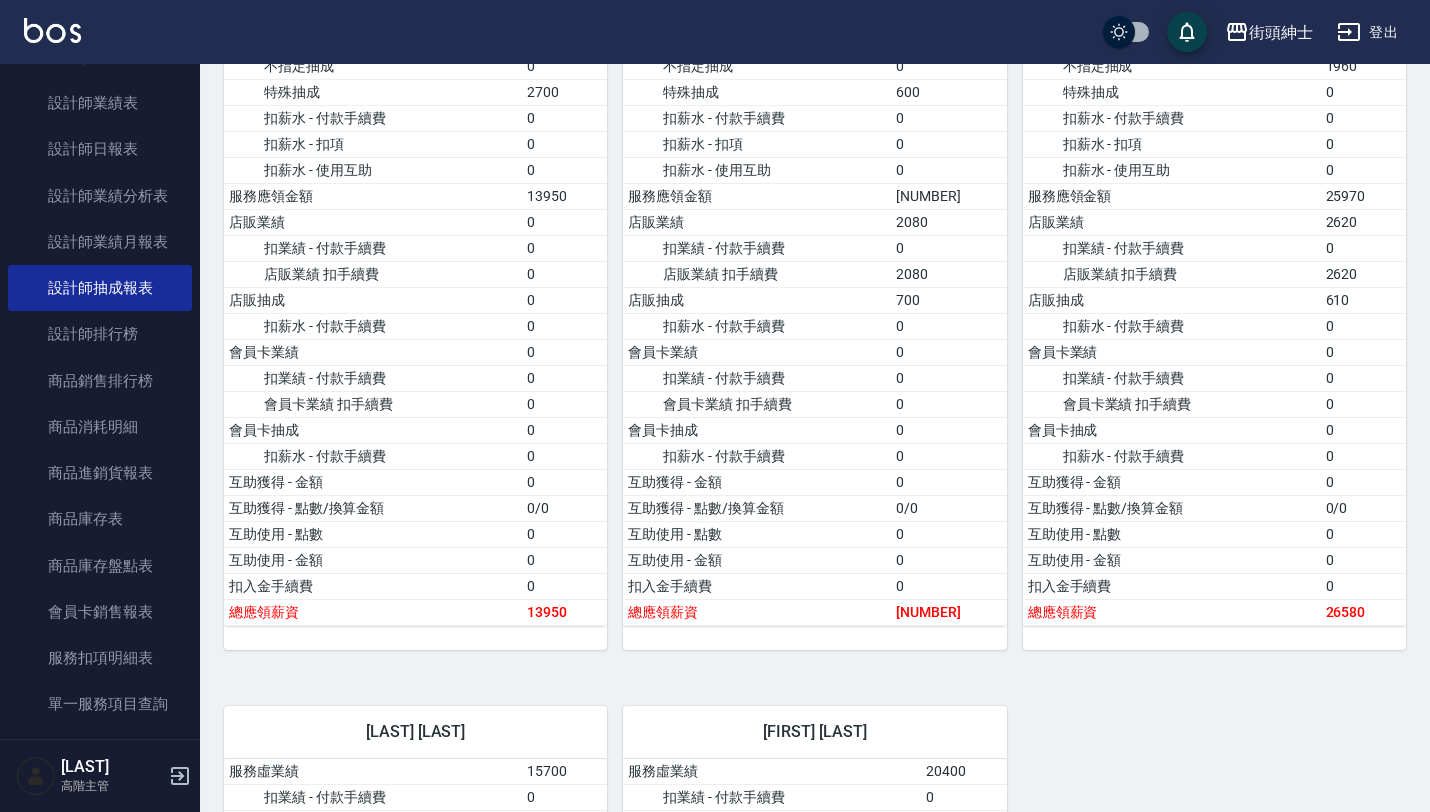 scroll, scrollTop: 567, scrollLeft: 0, axis: vertical 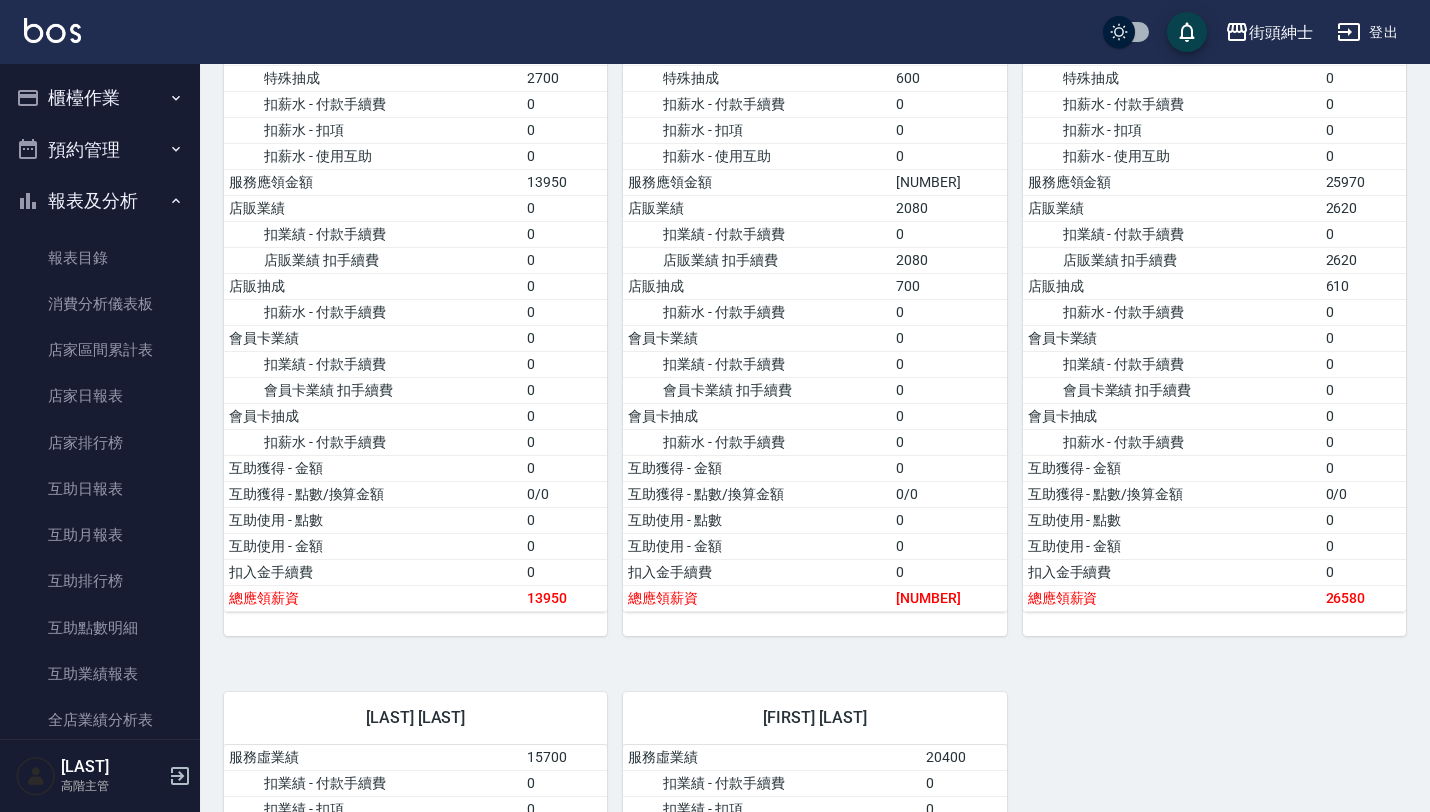 click on "報表及分析" at bounding box center [100, 201] 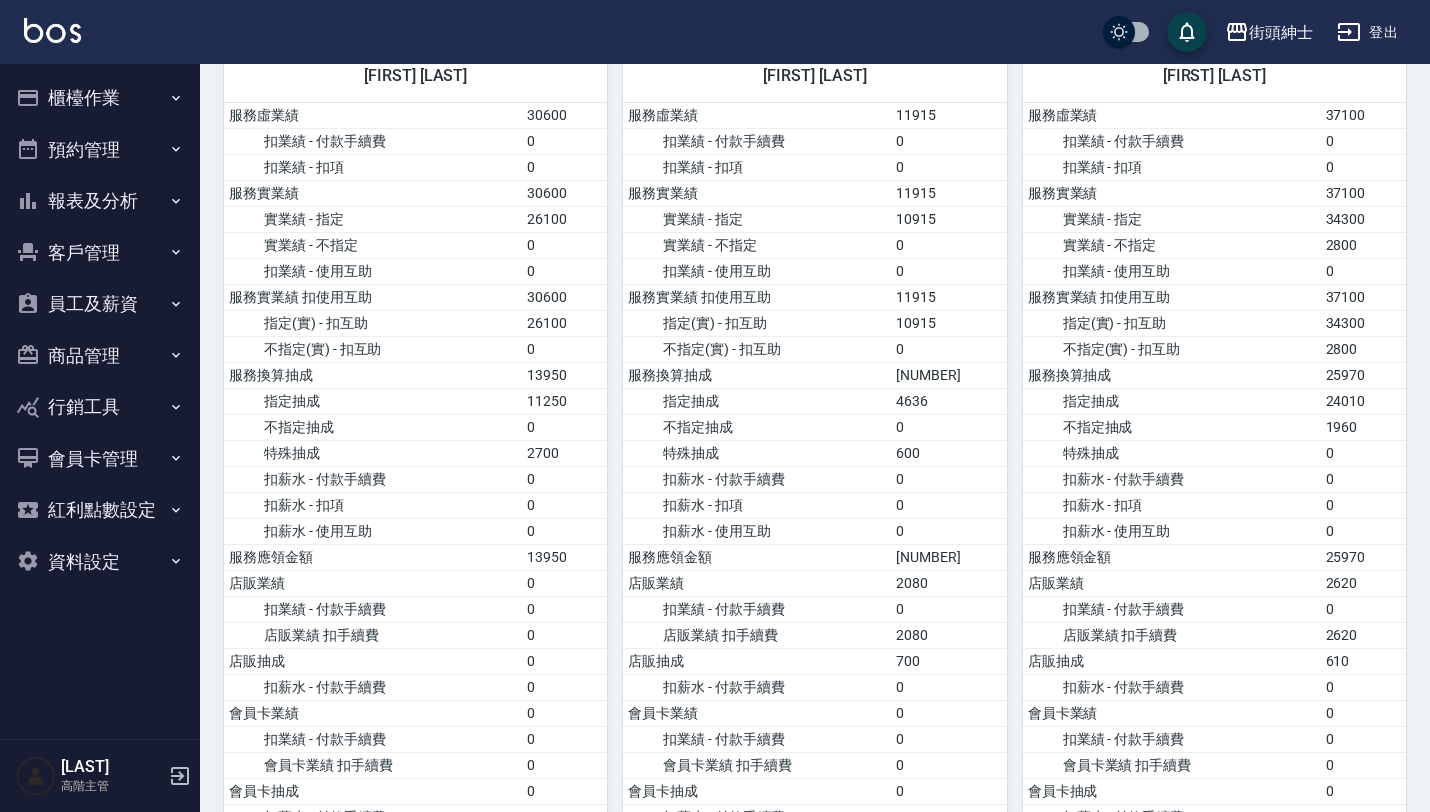 scroll, scrollTop: 195, scrollLeft: 0, axis: vertical 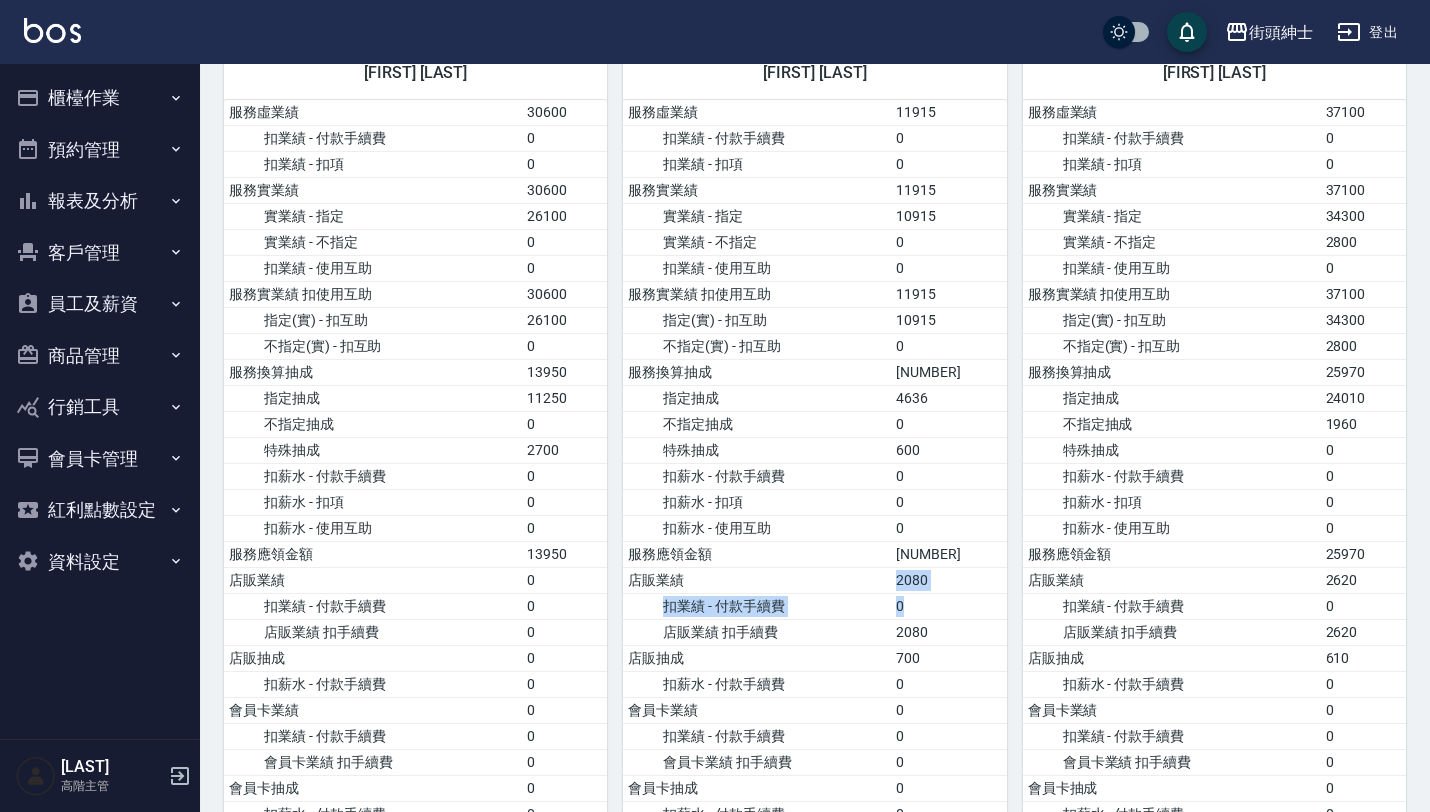 drag, startPoint x: 927, startPoint y: 580, endPoint x: 1005, endPoint y: 603, distance: 81.32035 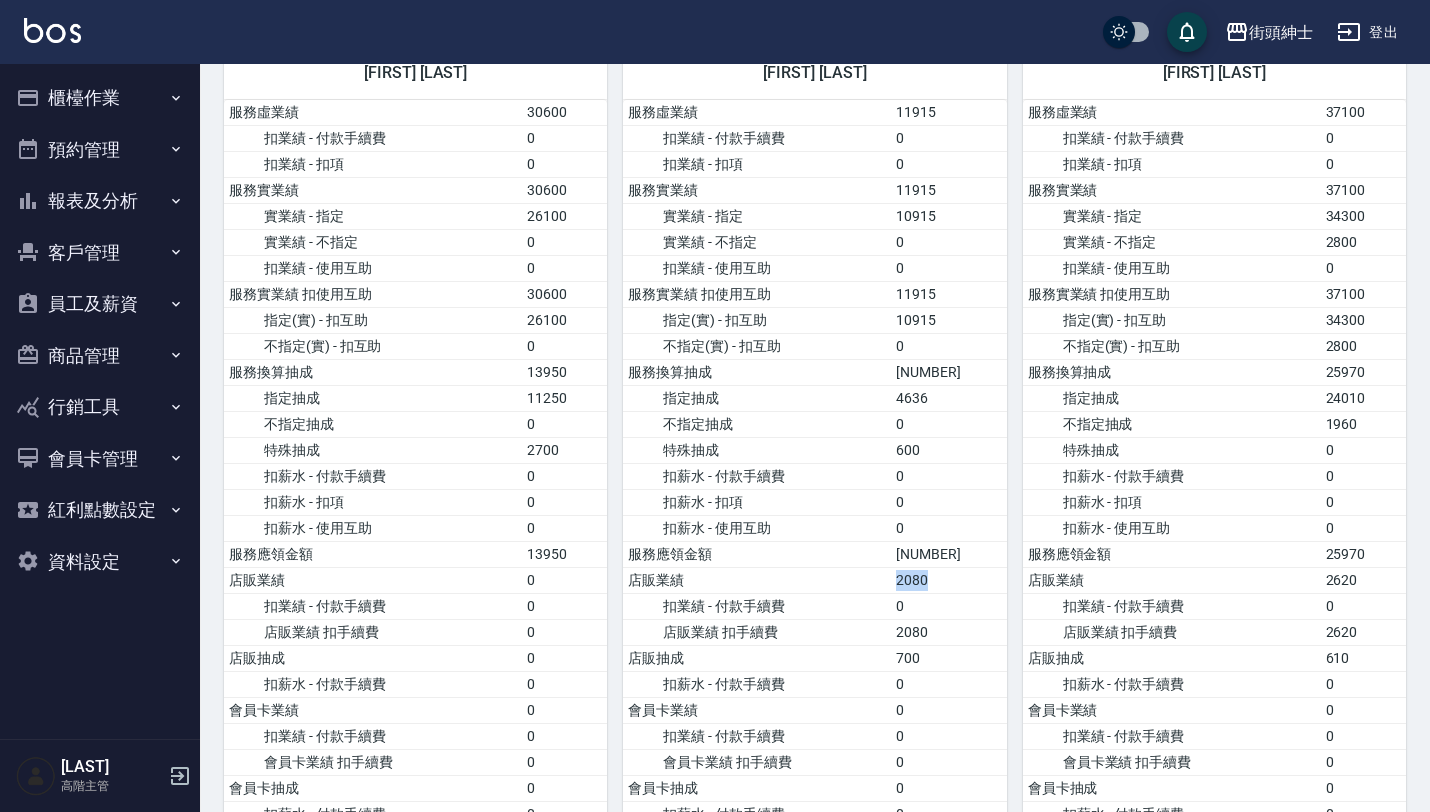 drag, startPoint x: 928, startPoint y: 579, endPoint x: 988, endPoint y: 583, distance: 60.133186 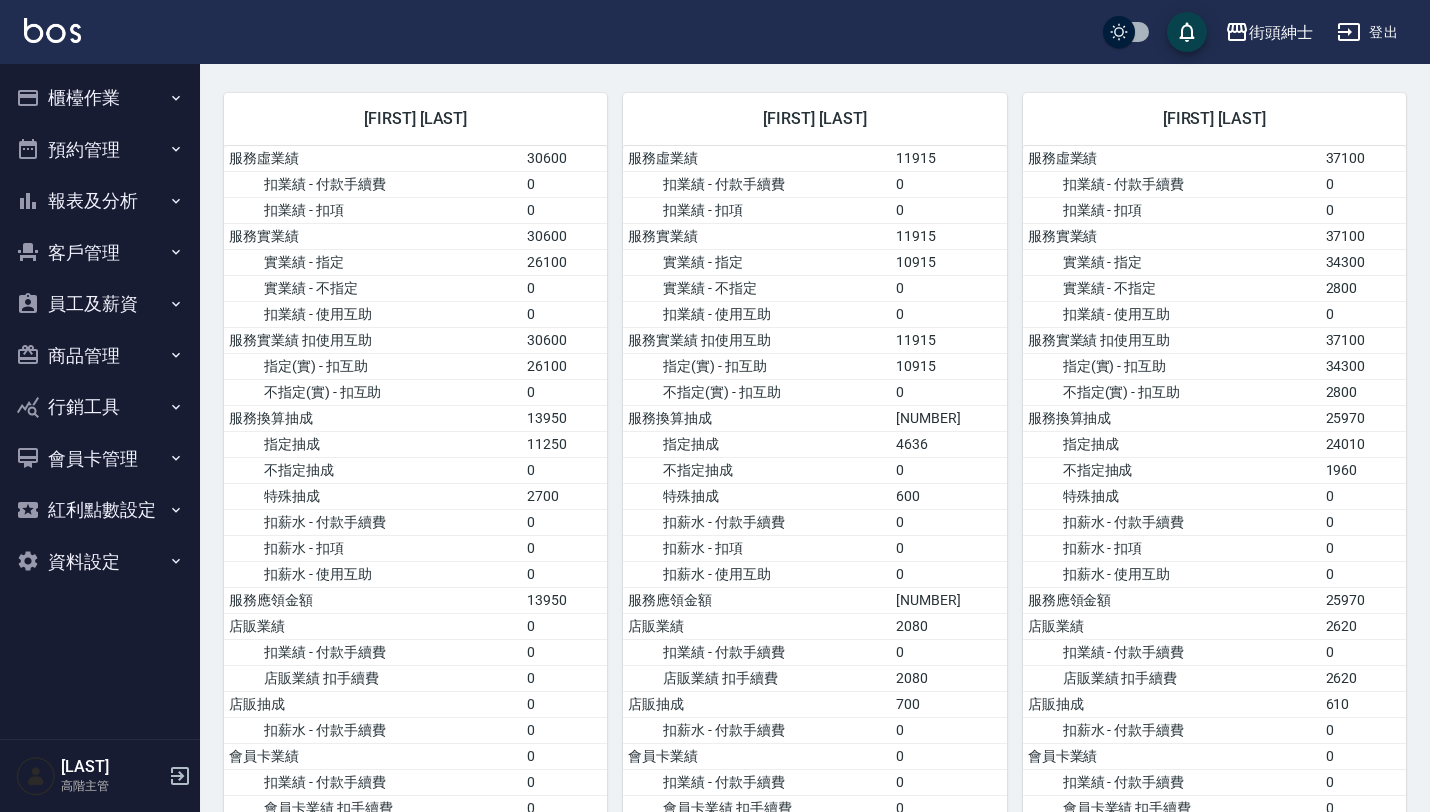 scroll, scrollTop: 170, scrollLeft: 0, axis: vertical 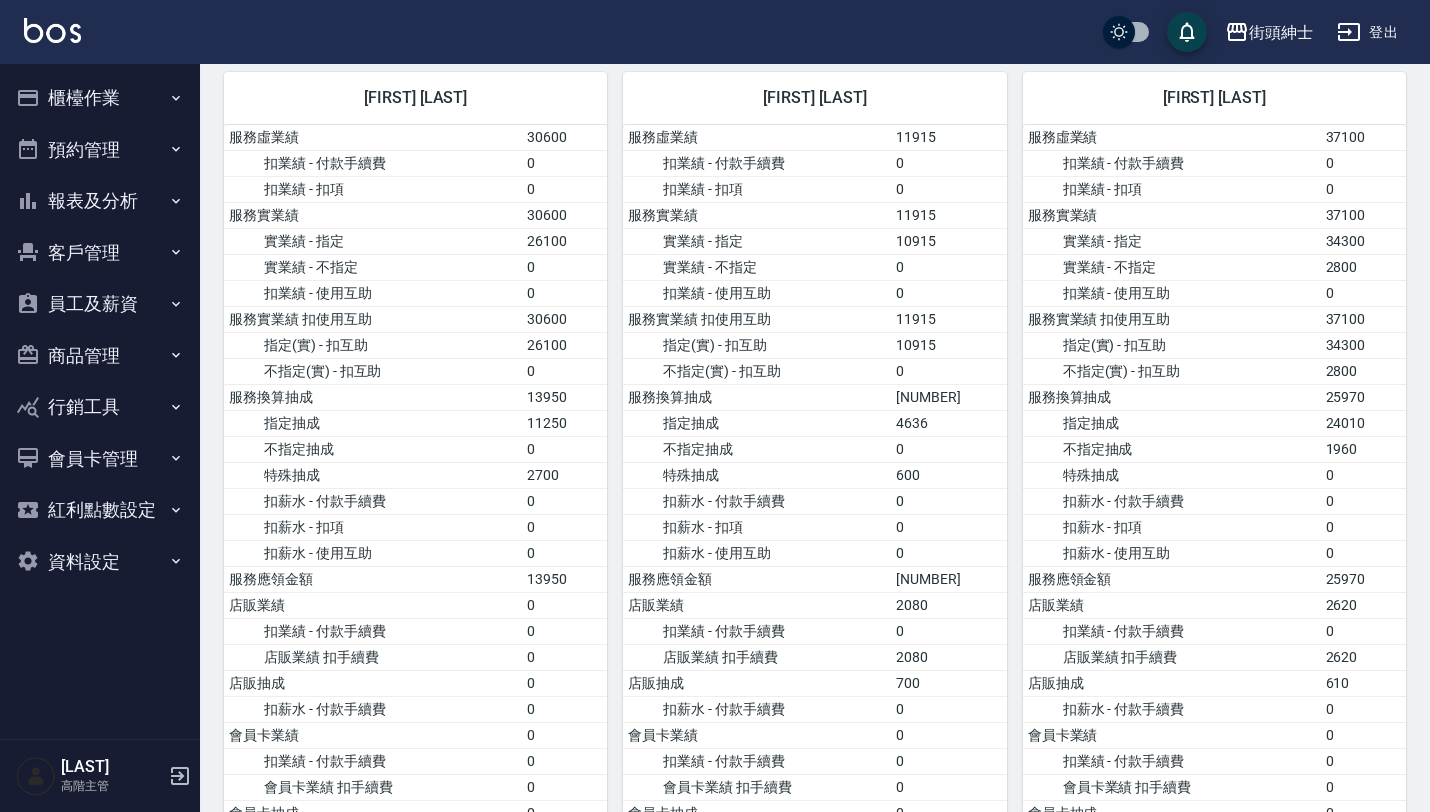 click on "預約管理" at bounding box center [100, 150] 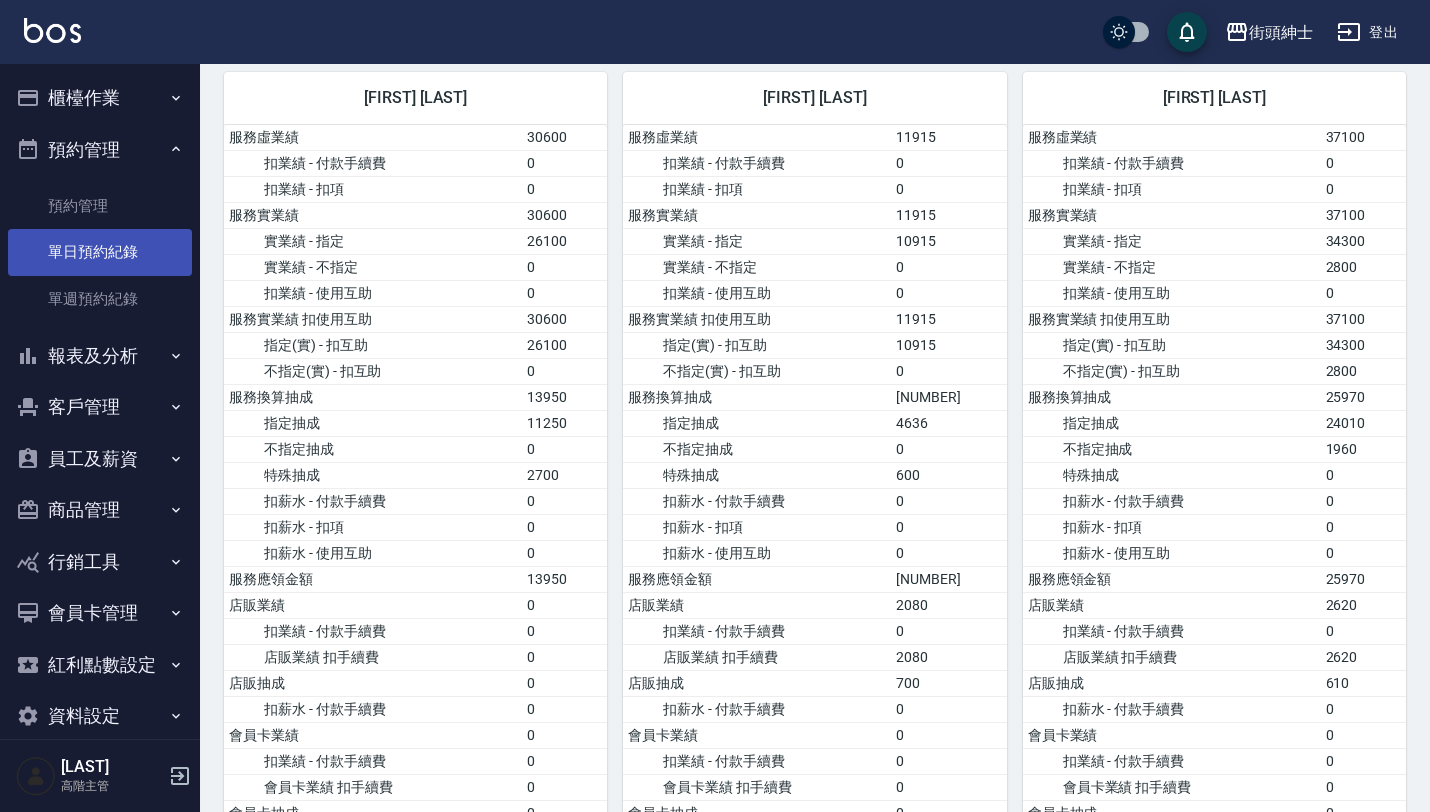 click on "單日預約紀錄" at bounding box center [100, 252] 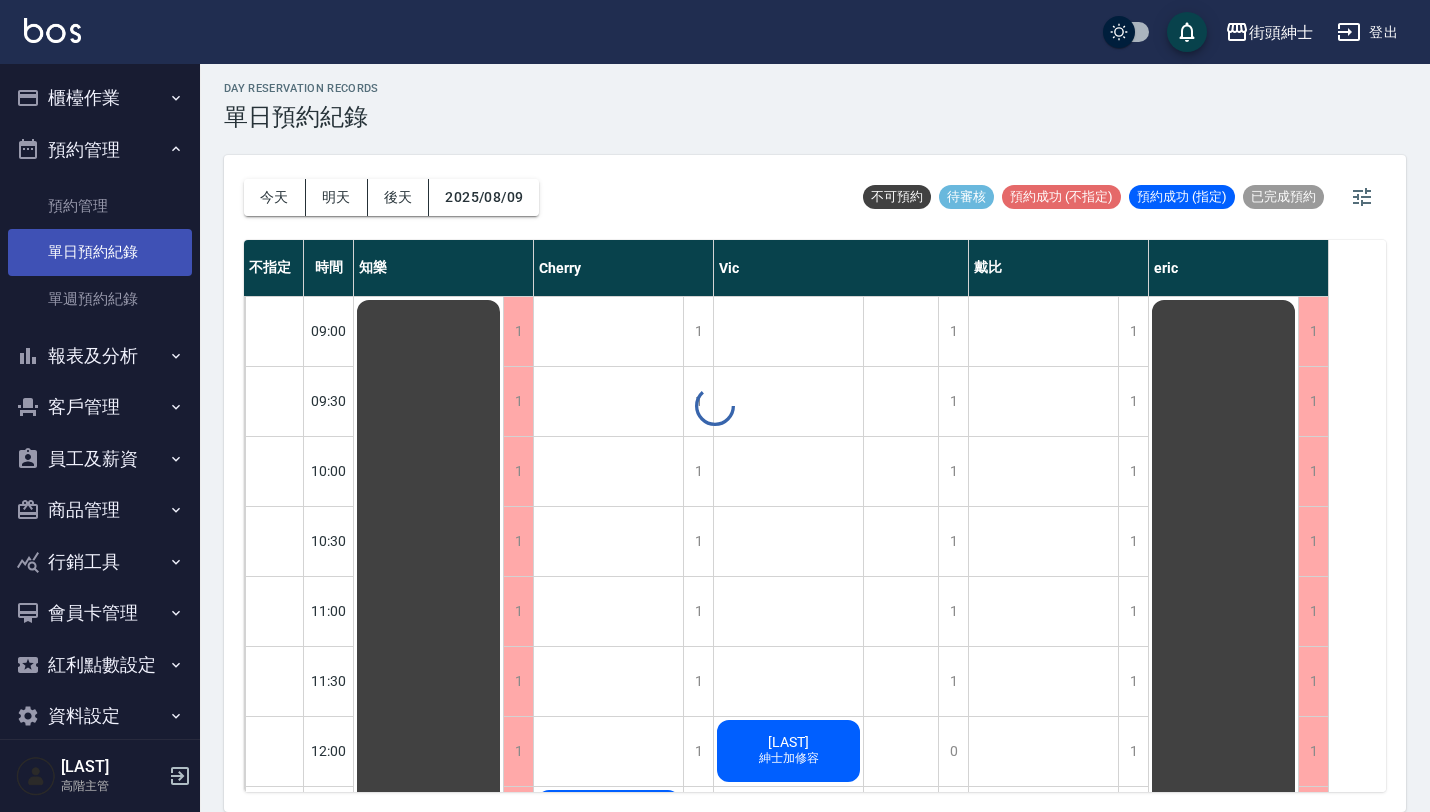 scroll, scrollTop: 0, scrollLeft: 0, axis: both 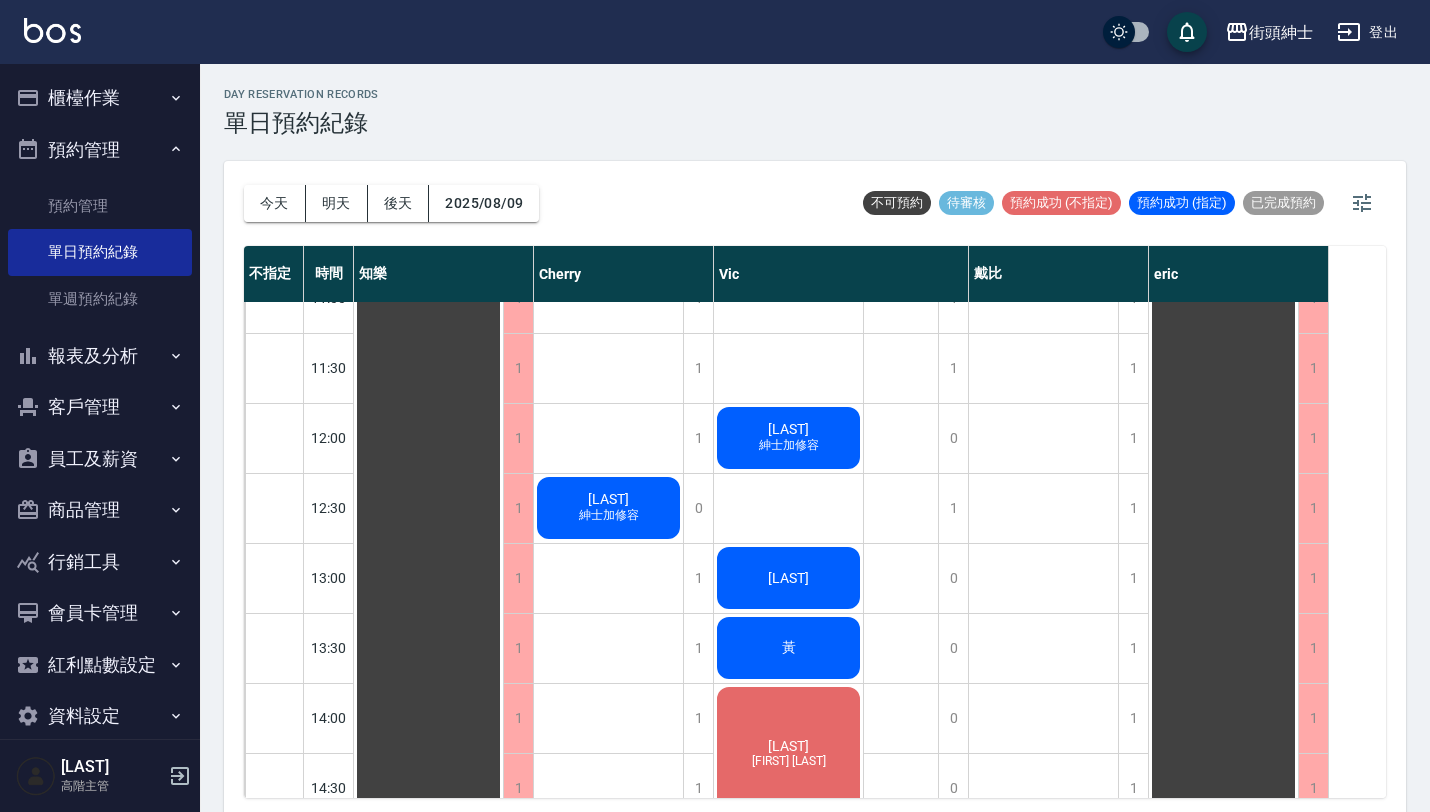 click on "預約管理" at bounding box center (100, 150) 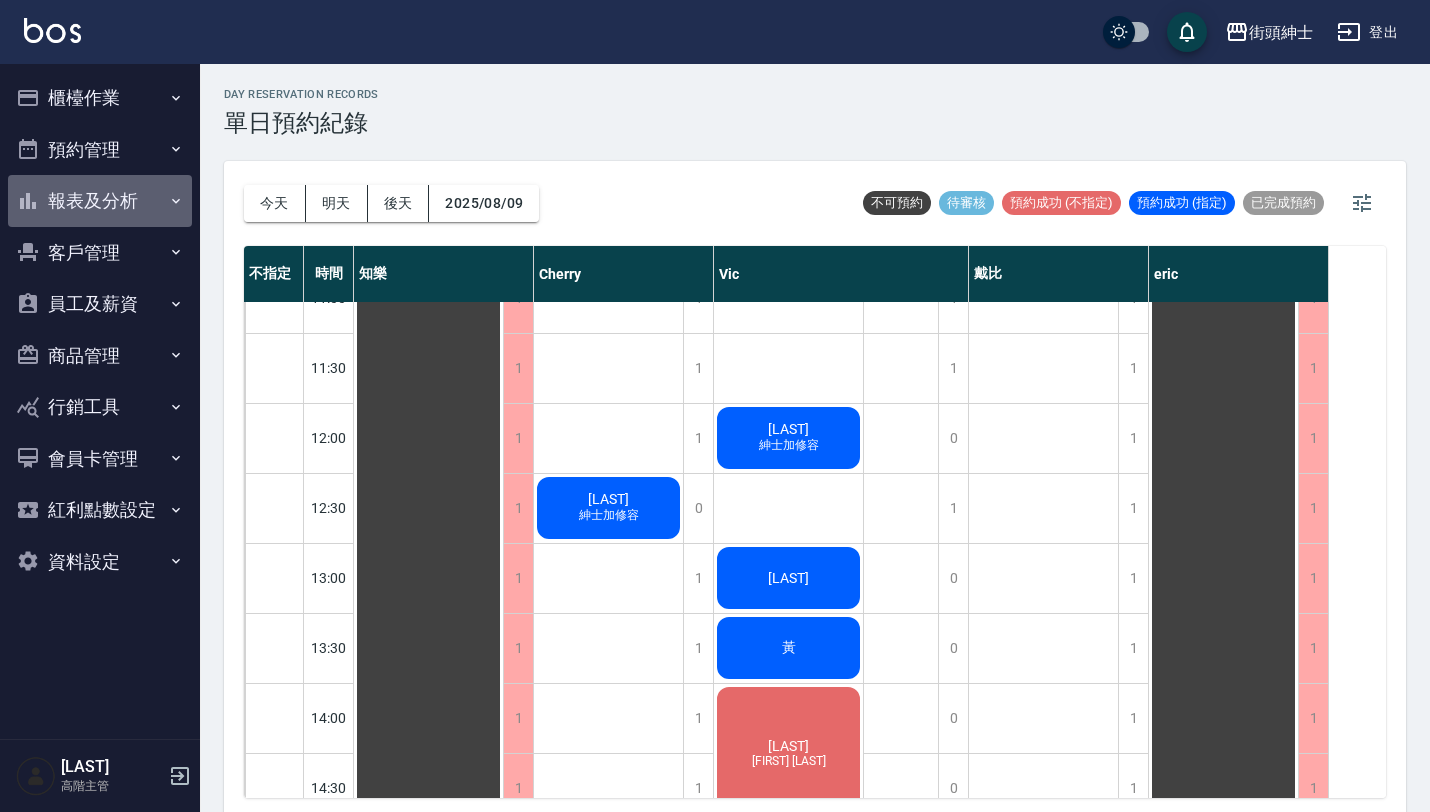 click on "報表及分析" at bounding box center (100, 201) 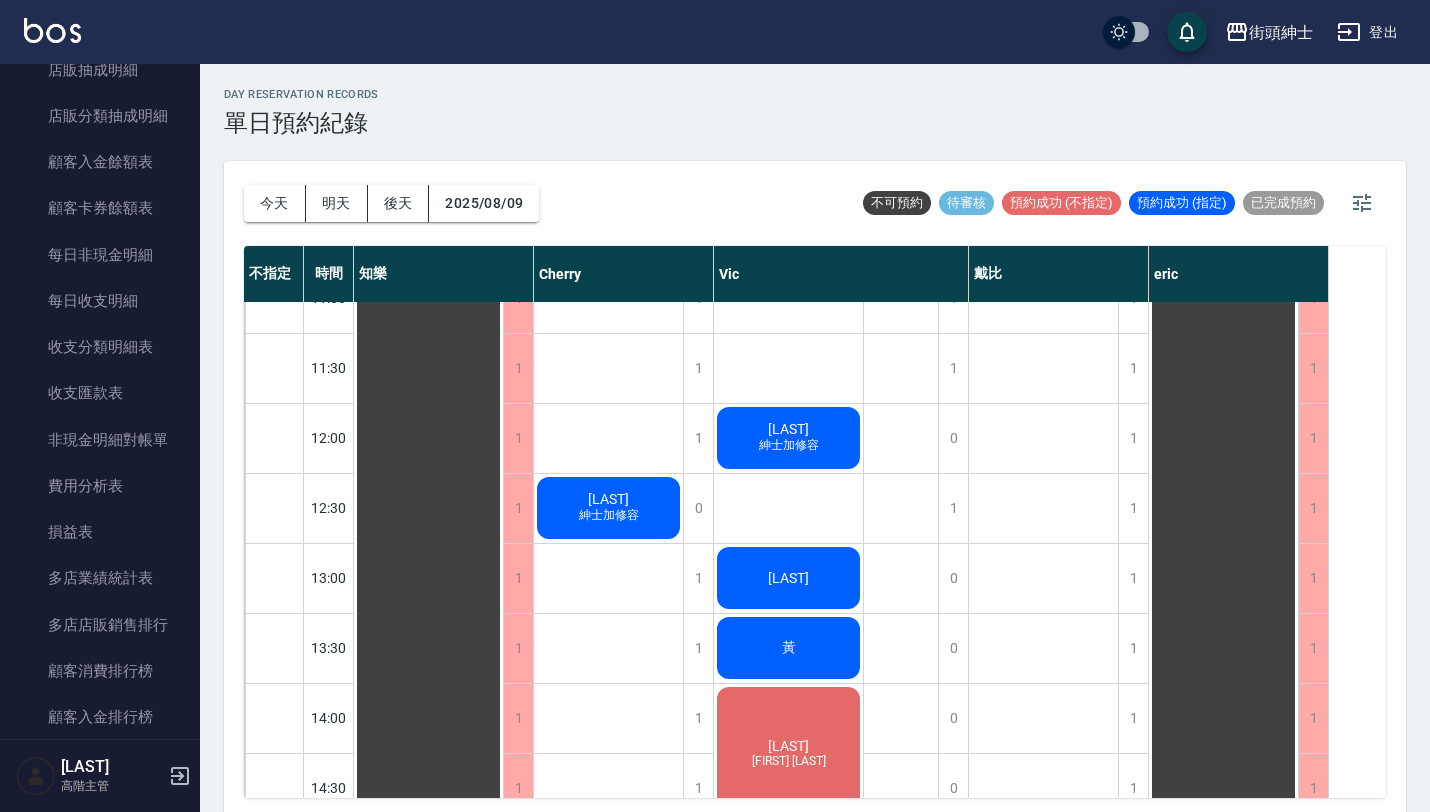scroll, scrollTop: 1494, scrollLeft: 0, axis: vertical 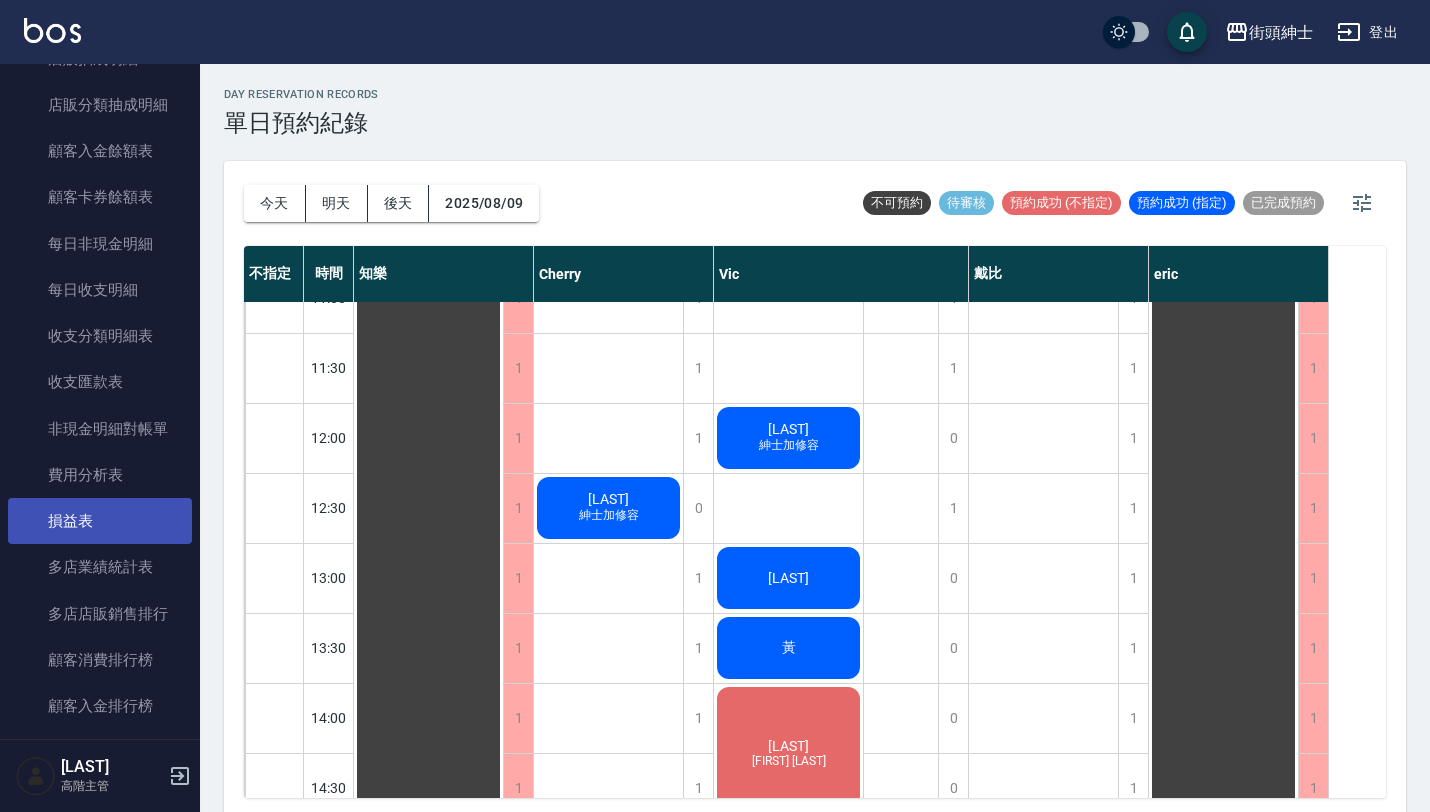click on "損益表" at bounding box center [100, 521] 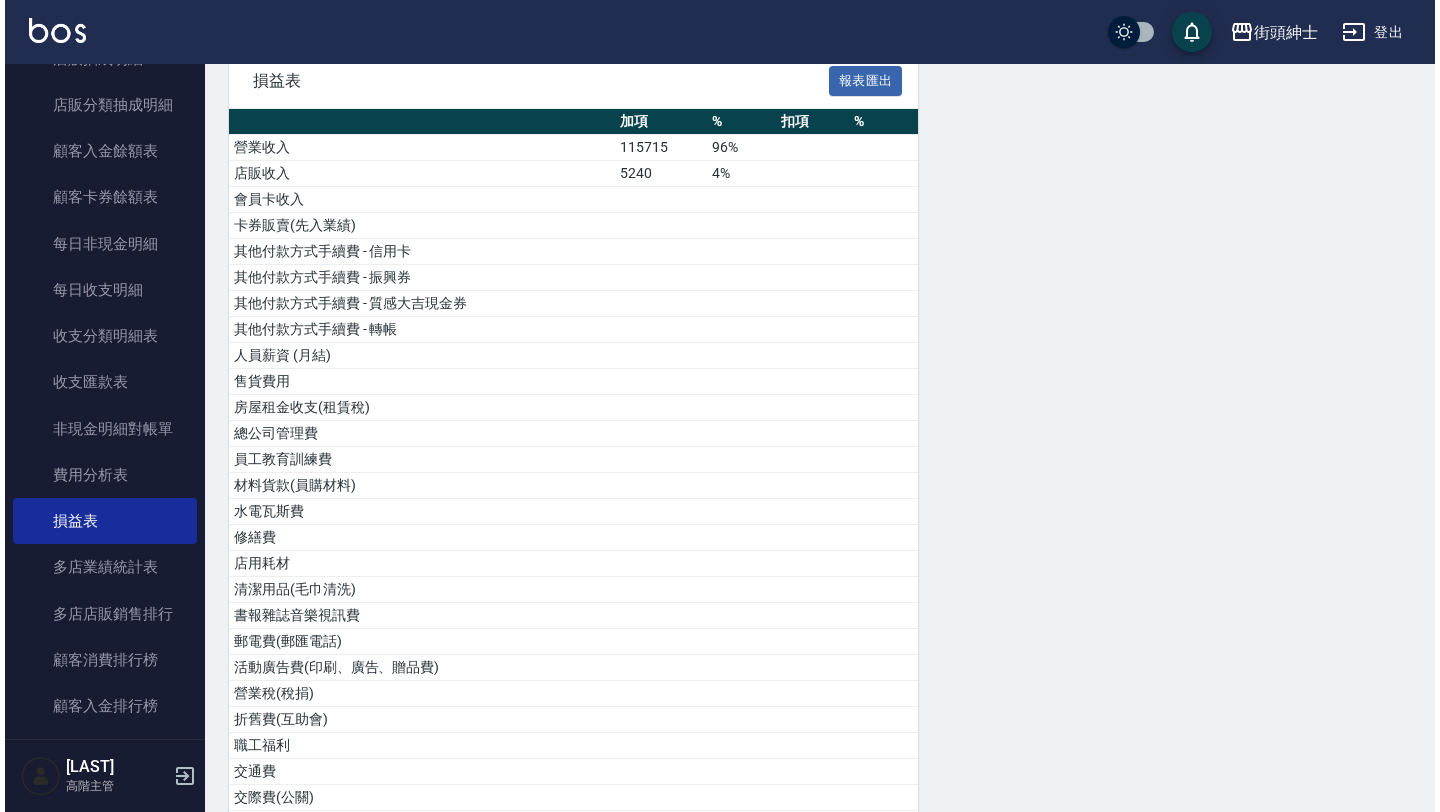 scroll, scrollTop: 0, scrollLeft: 0, axis: both 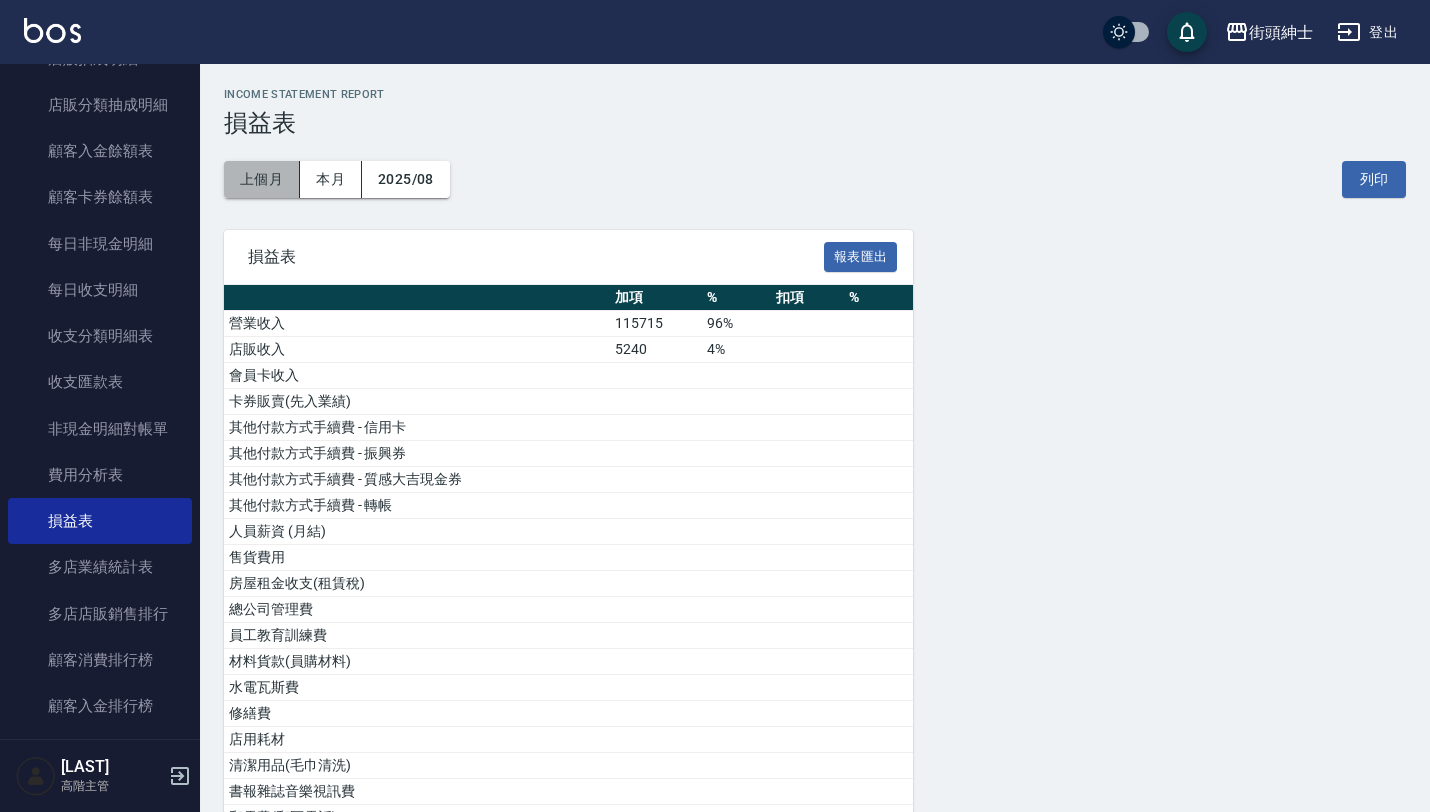 click on "上個月" at bounding box center (262, 179) 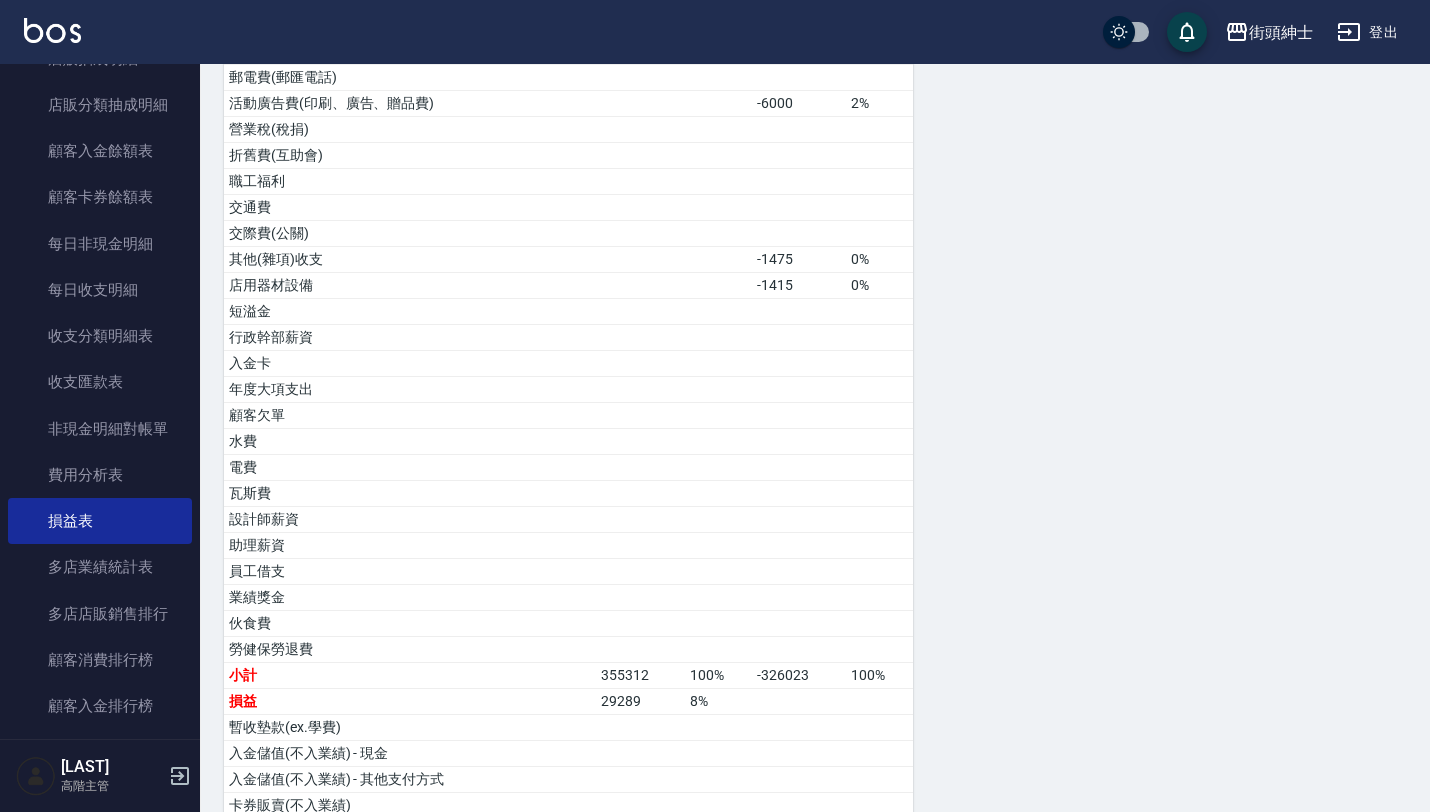 scroll, scrollTop: 795, scrollLeft: 0, axis: vertical 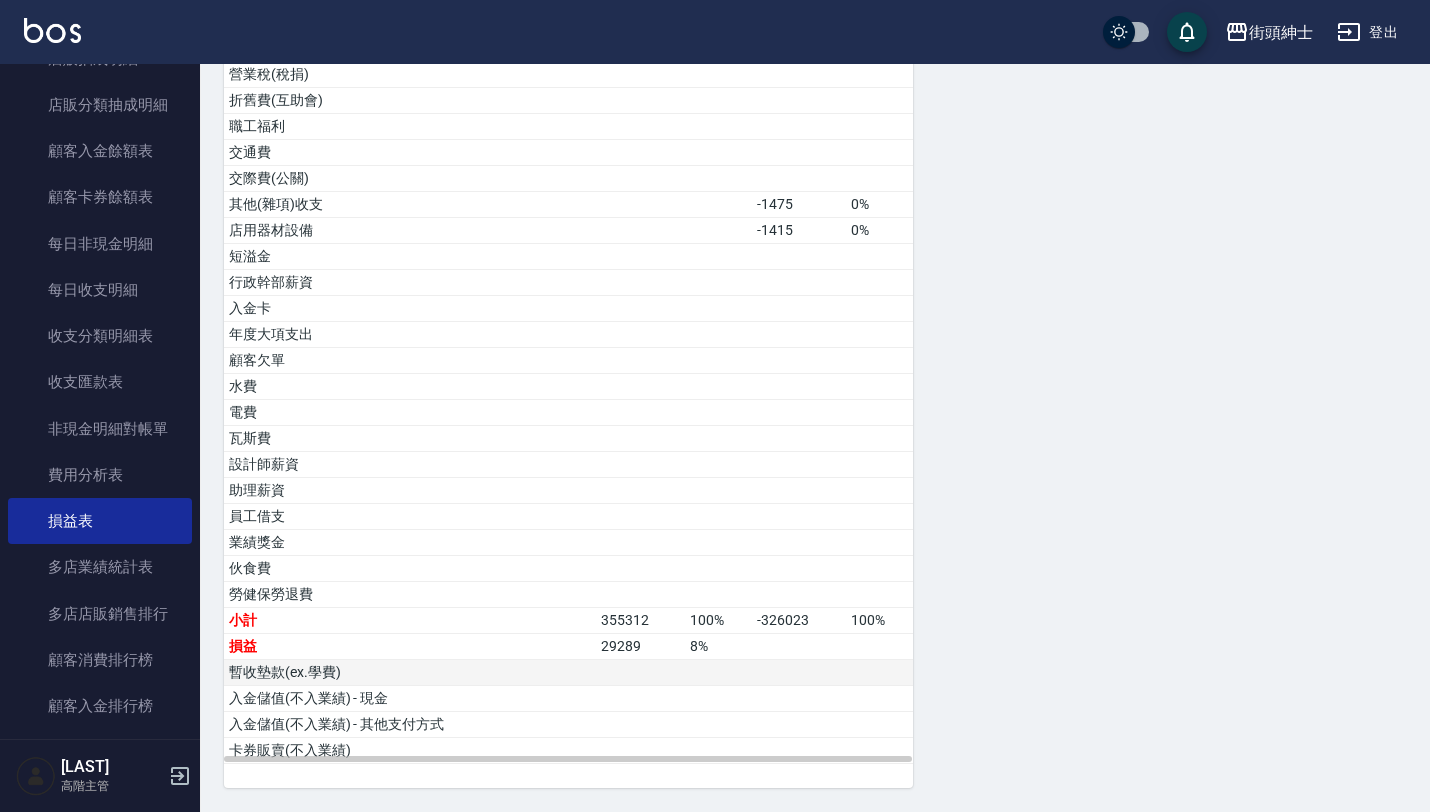 type 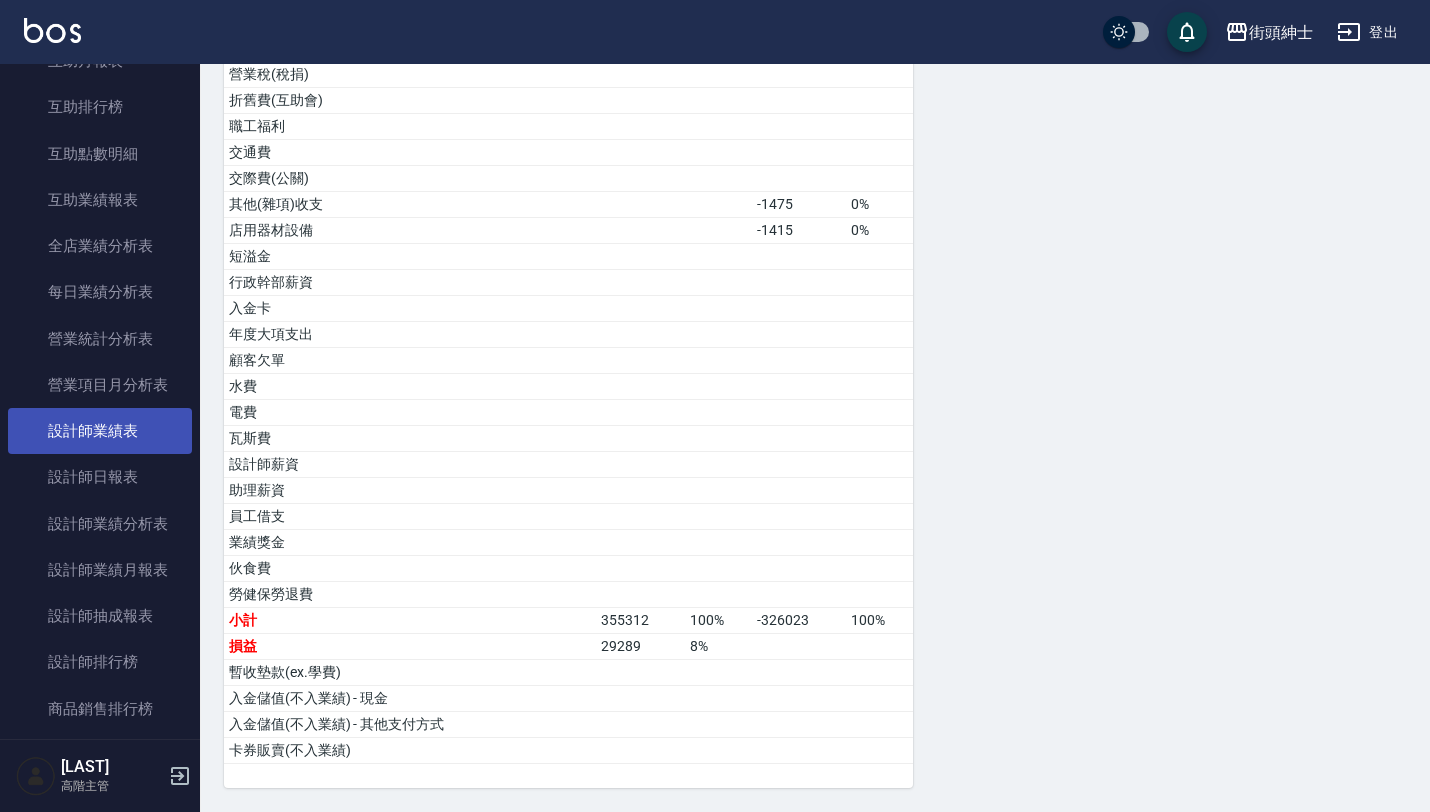 scroll, scrollTop: 462, scrollLeft: 0, axis: vertical 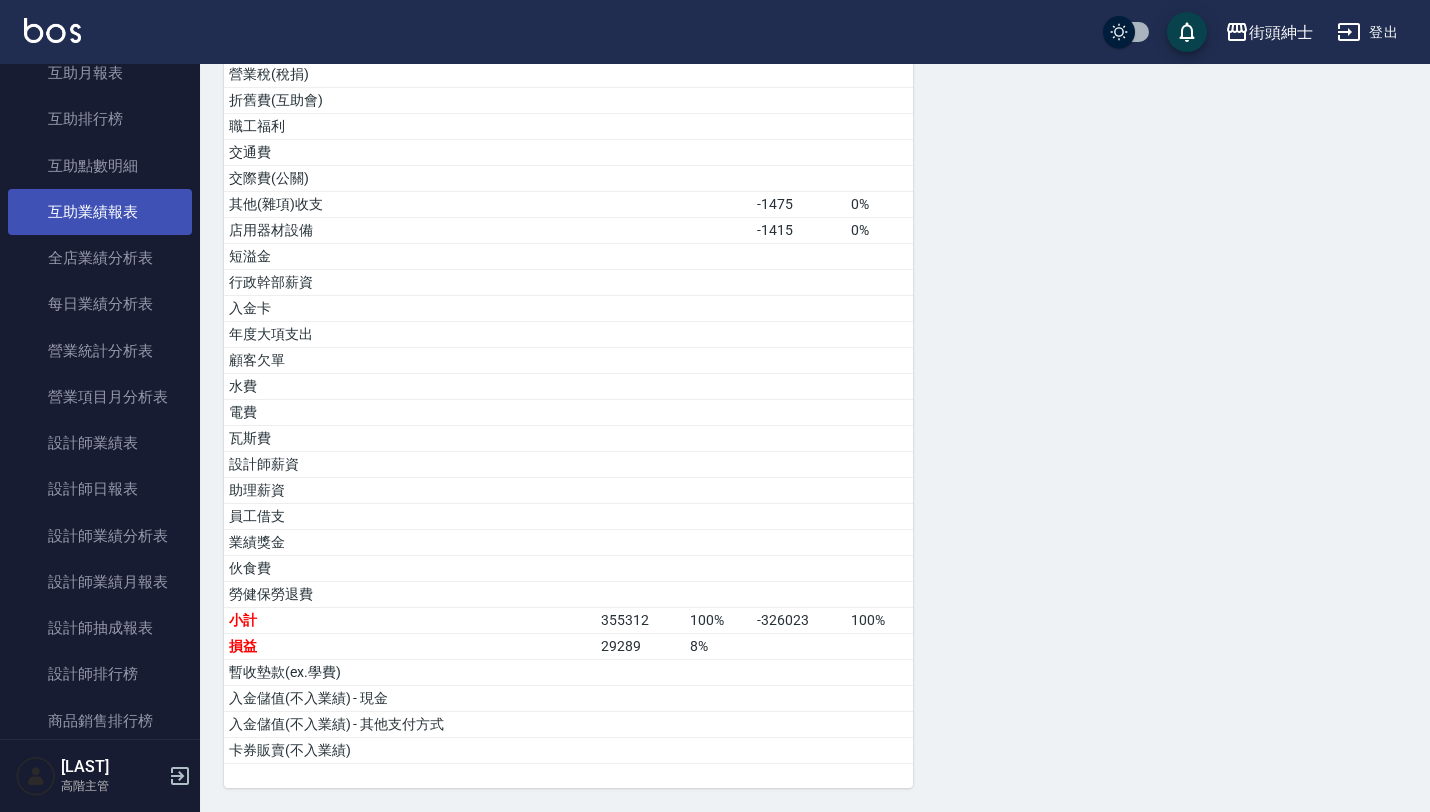 click on "互助業績報表" at bounding box center [100, 212] 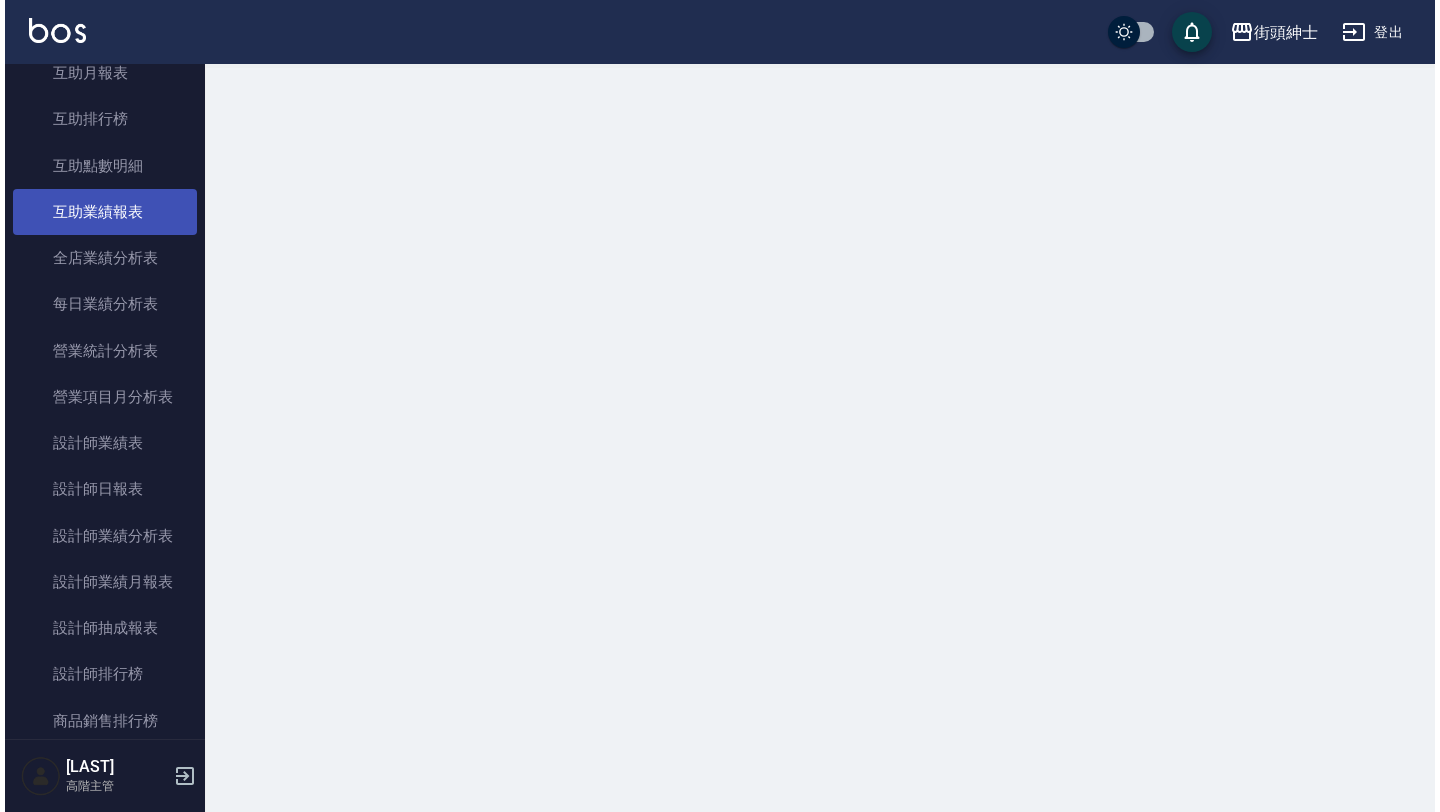scroll, scrollTop: 0, scrollLeft: 0, axis: both 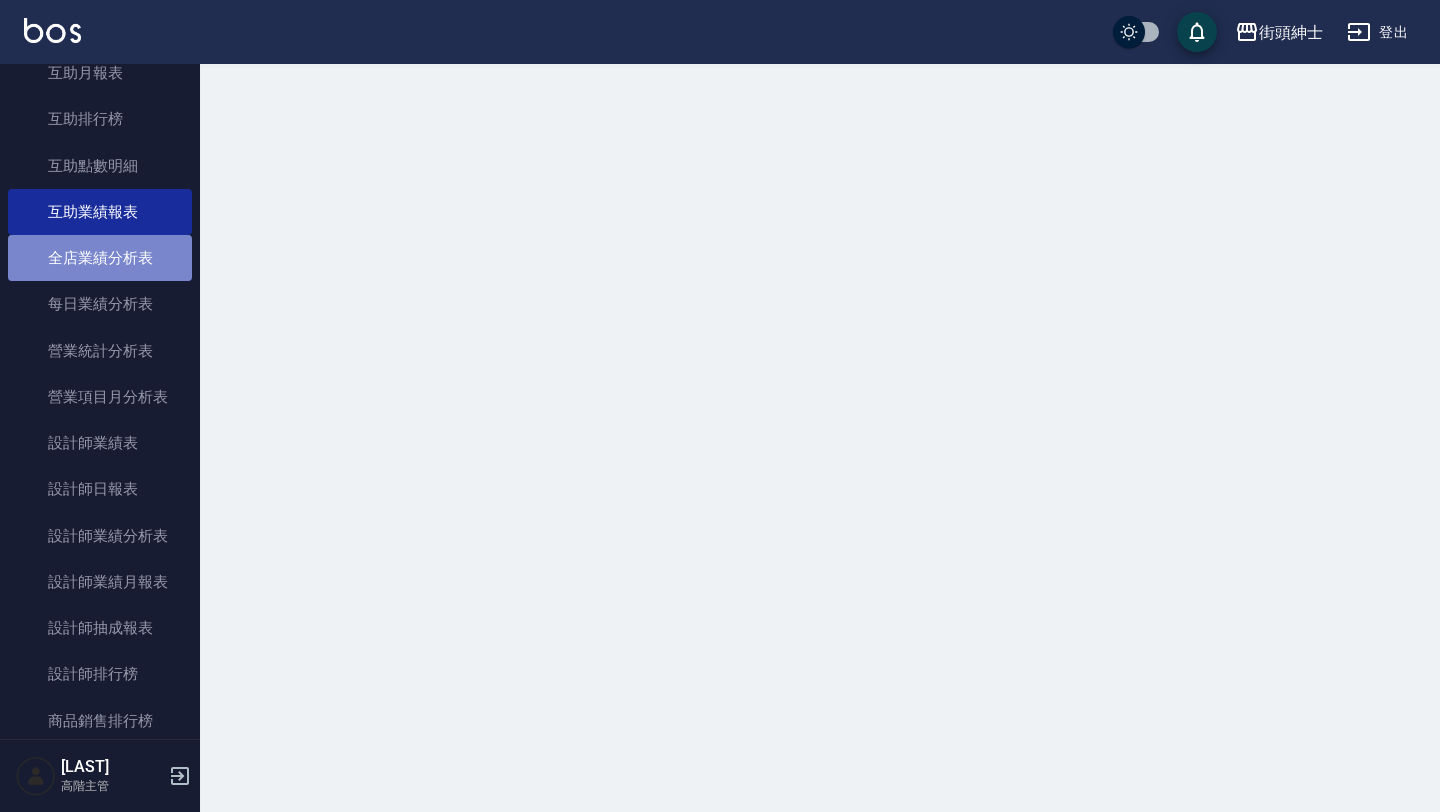click on "全店業績分析表" at bounding box center [100, 258] 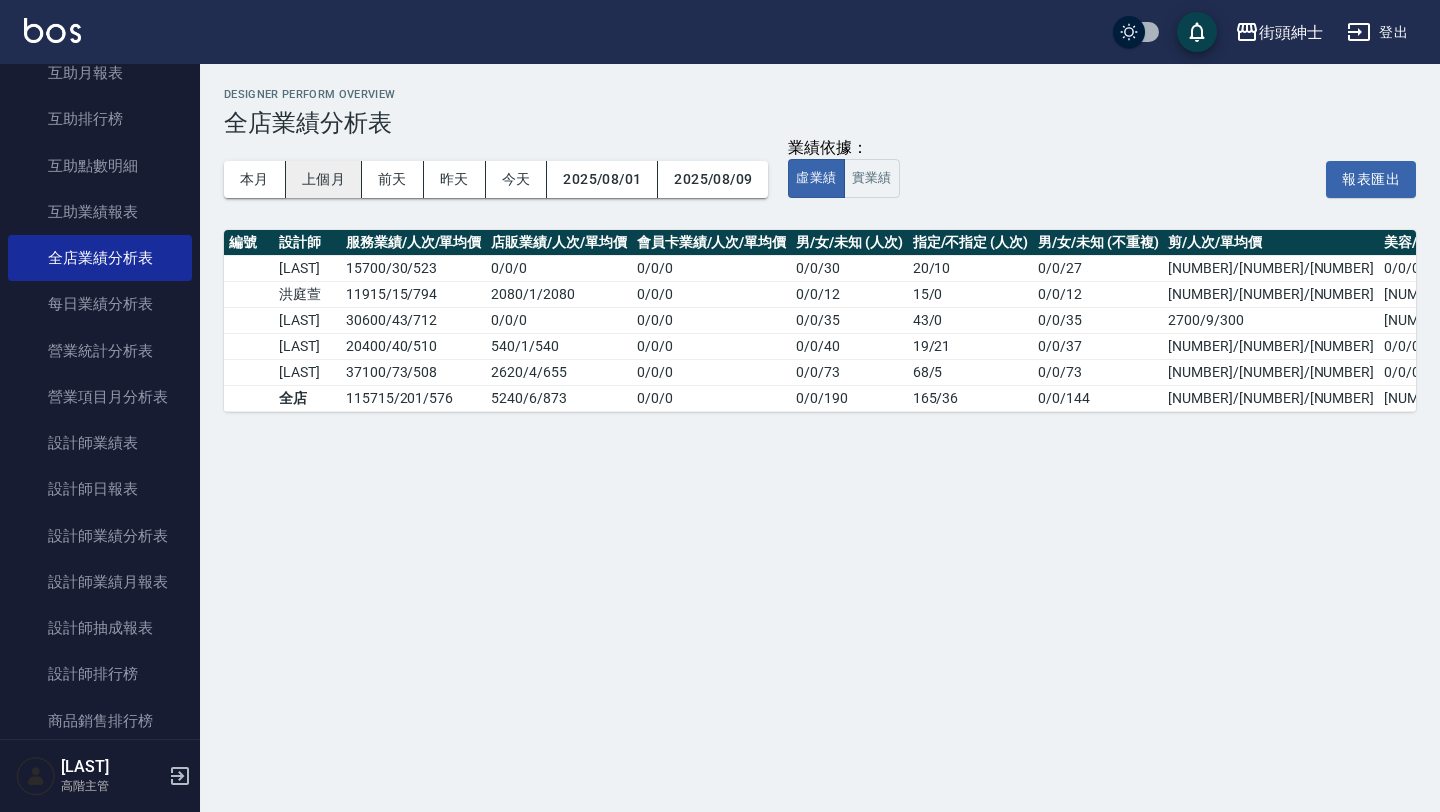click on "上個月" at bounding box center [324, 179] 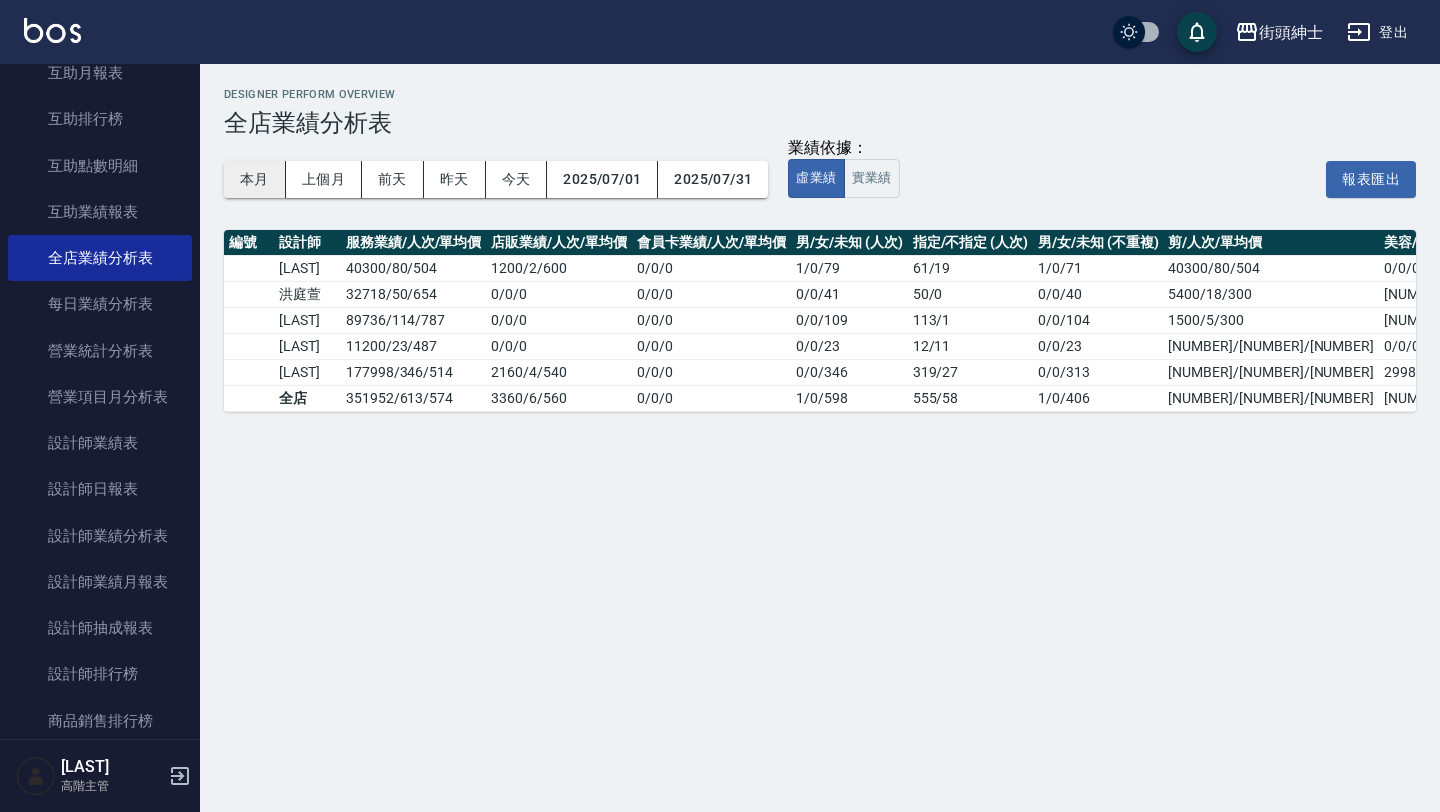 click on "本月" at bounding box center (255, 179) 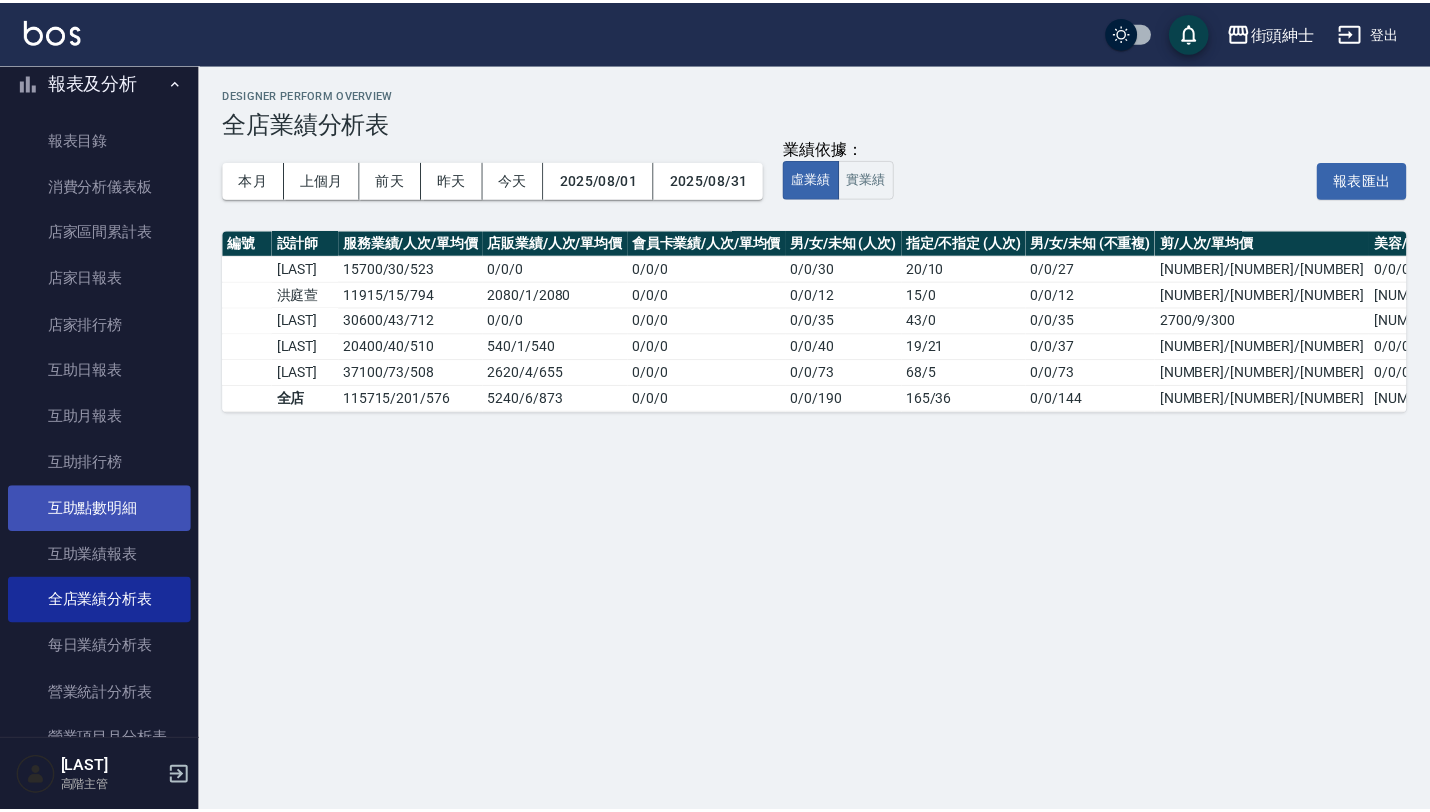 scroll, scrollTop: 109, scrollLeft: 0, axis: vertical 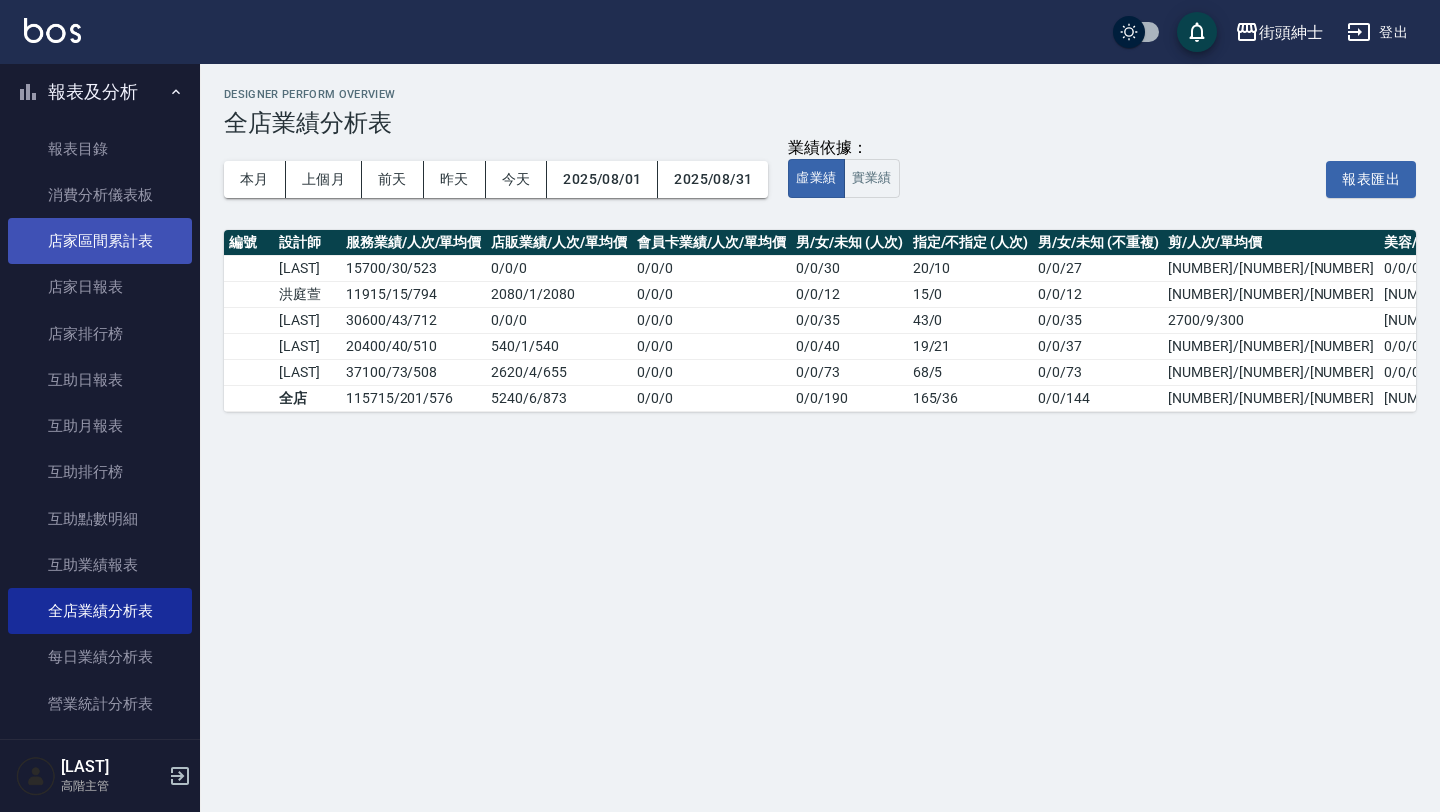 click on "店家區間累計表" at bounding box center [100, 241] 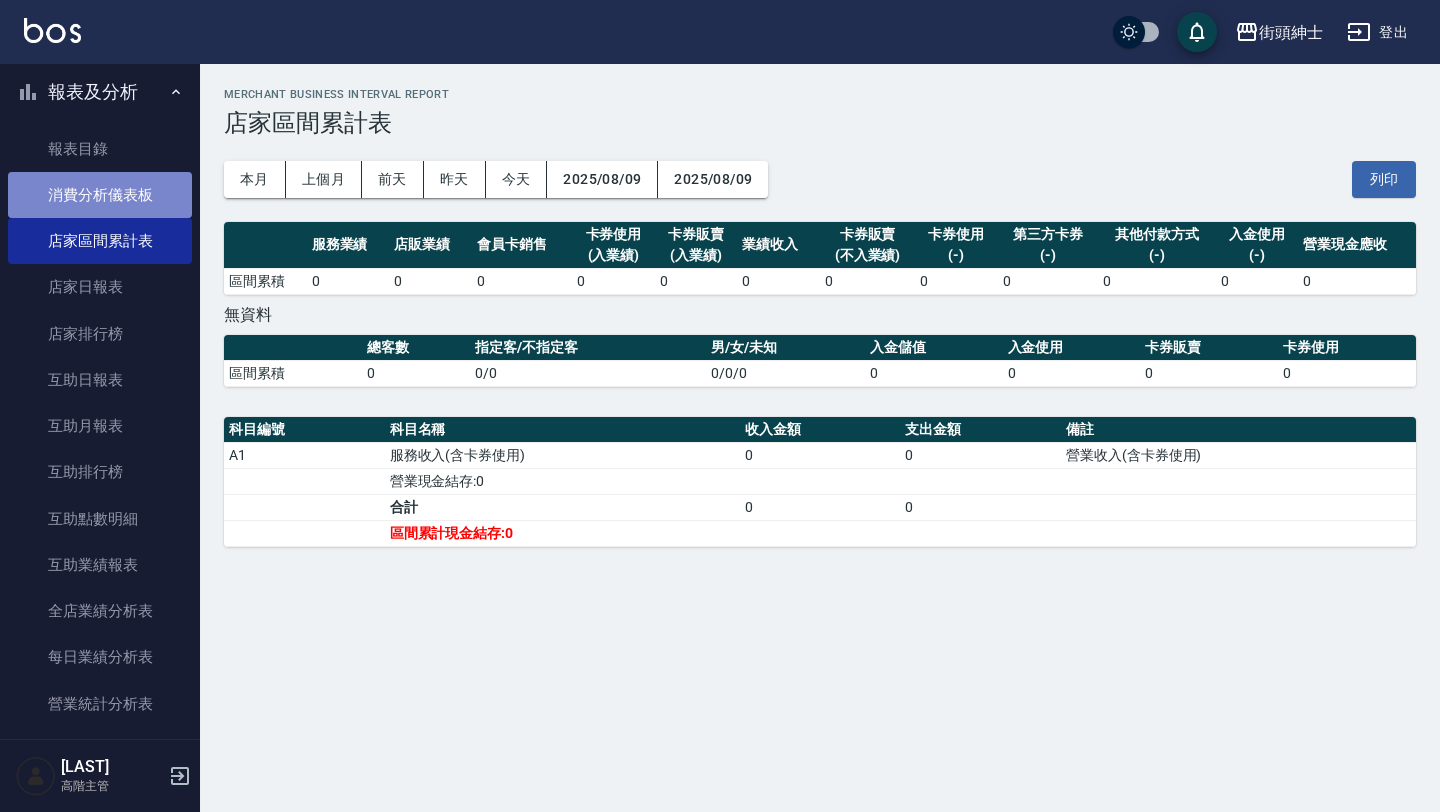 click on "消費分析儀表板" at bounding box center [100, 195] 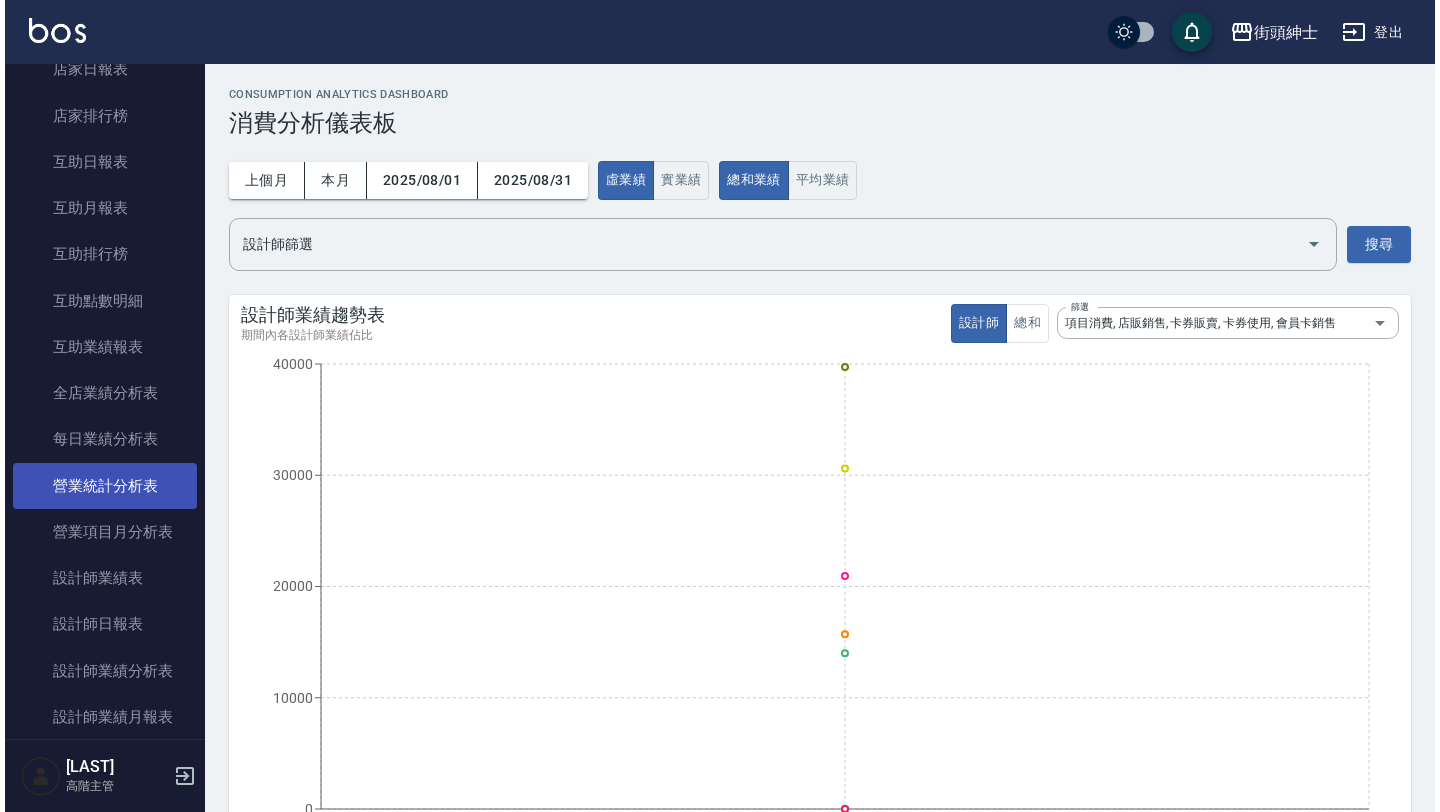 scroll, scrollTop: 334, scrollLeft: 0, axis: vertical 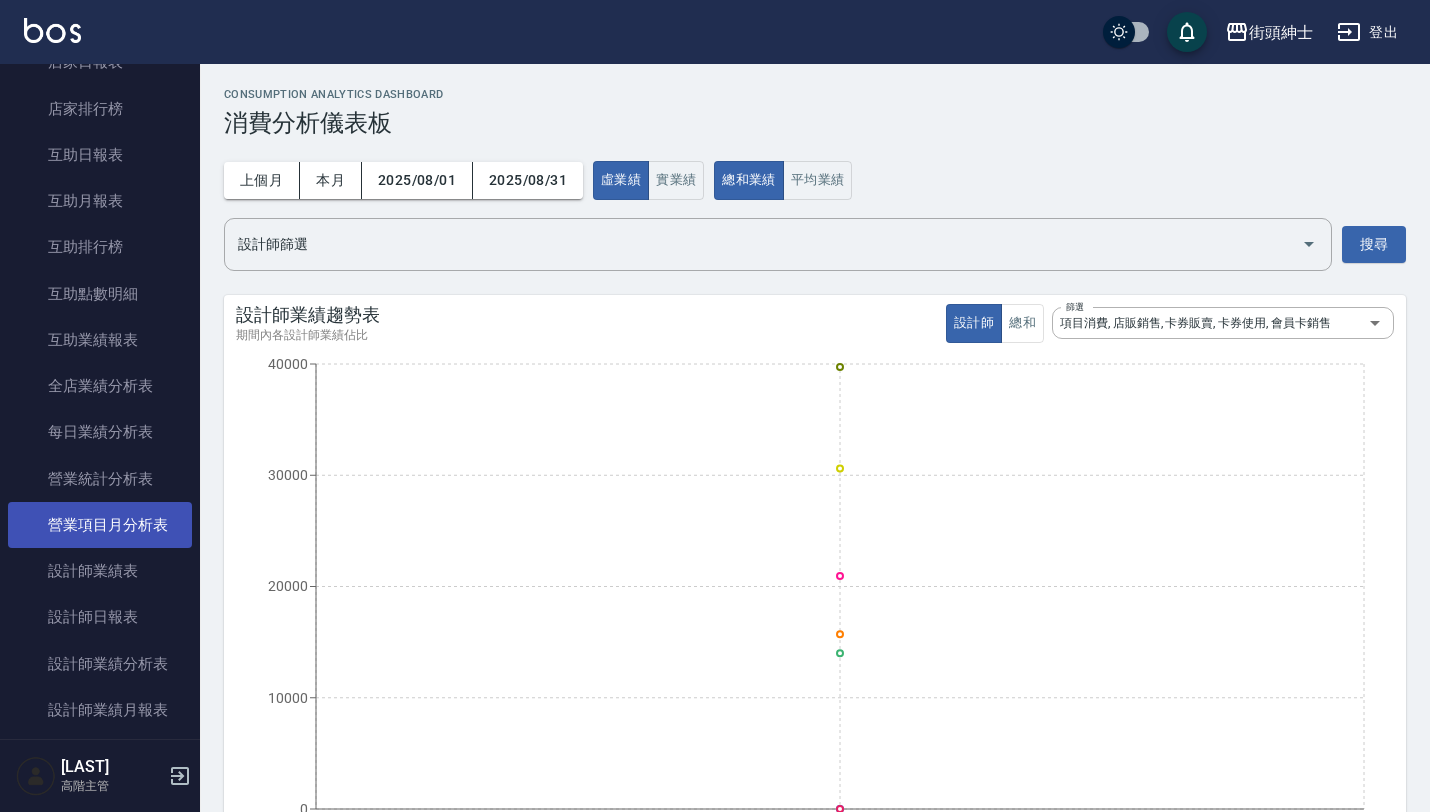 click on "營業項目月分析表" at bounding box center [100, 525] 